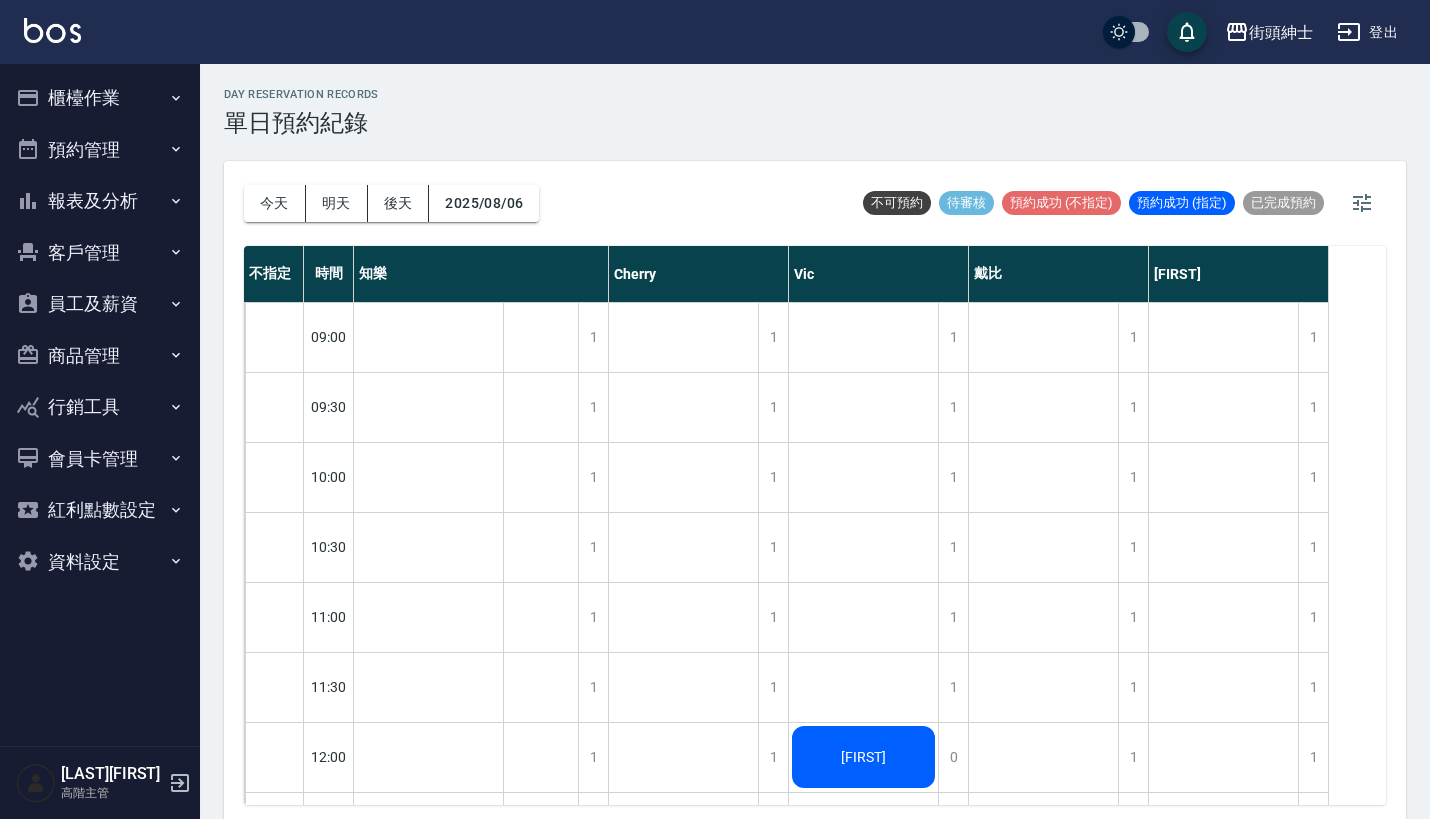 scroll, scrollTop: 5, scrollLeft: 0, axis: vertical 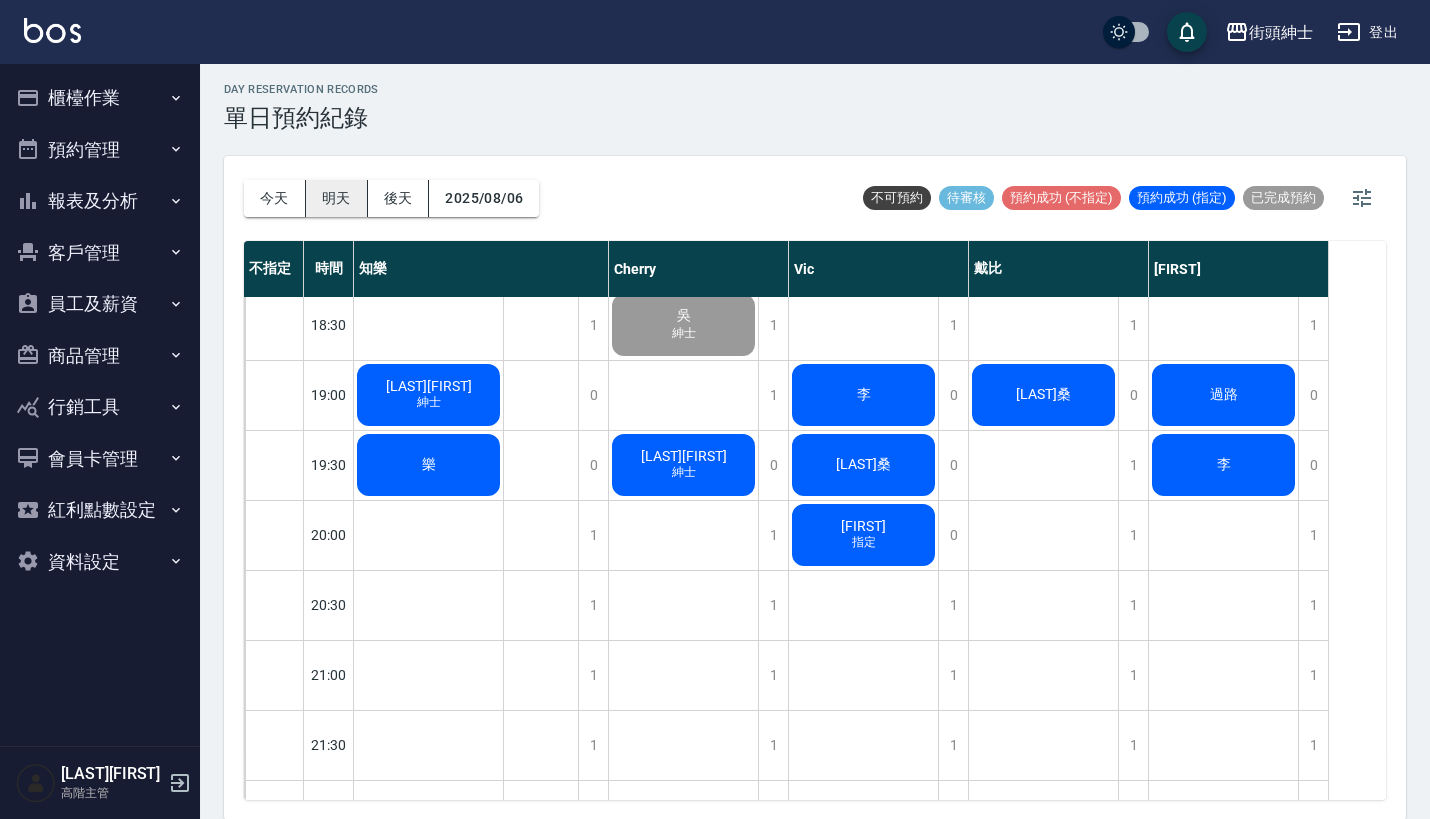click on "明天" at bounding box center (337, 198) 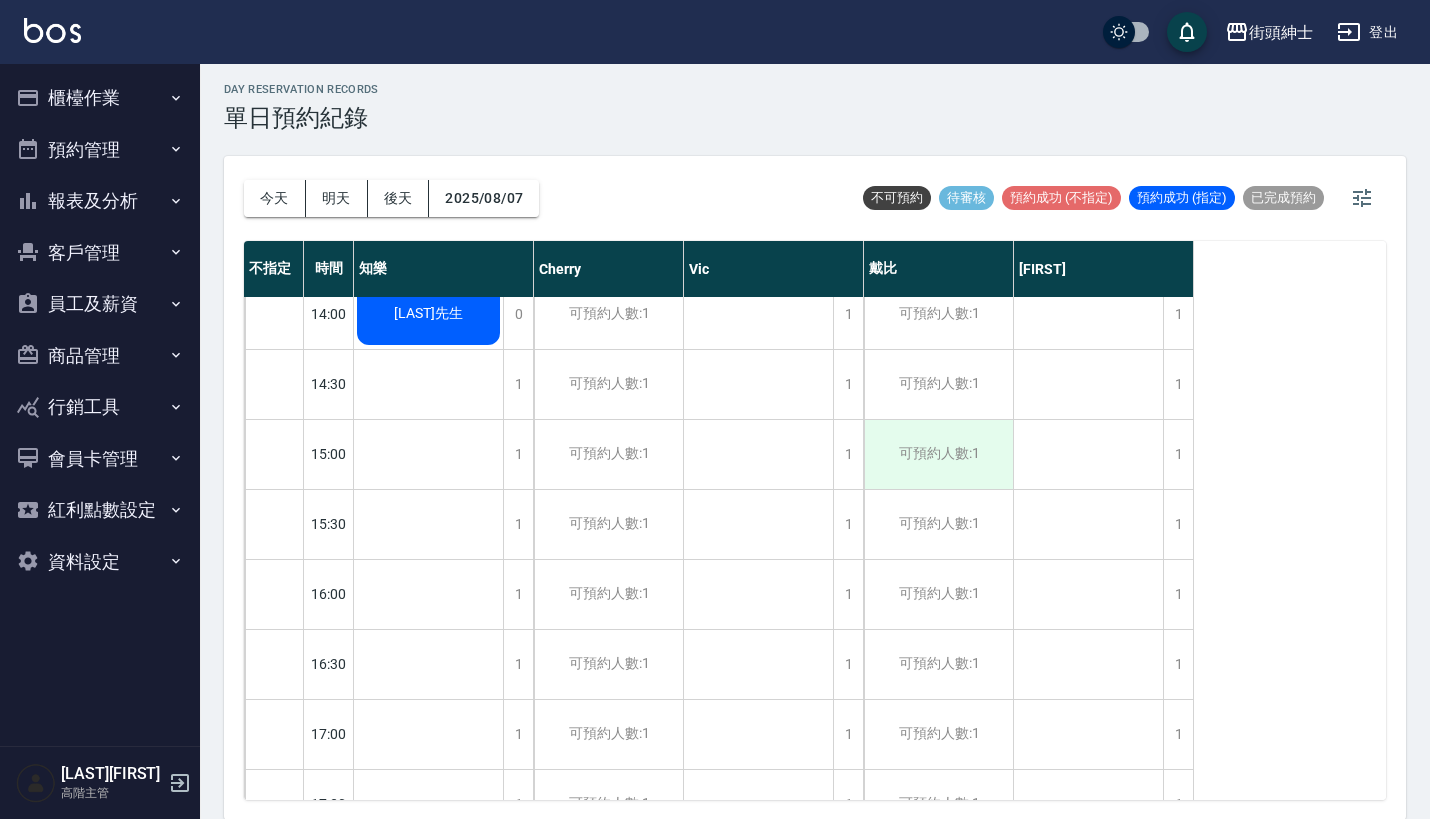 scroll, scrollTop: 724, scrollLeft: 0, axis: vertical 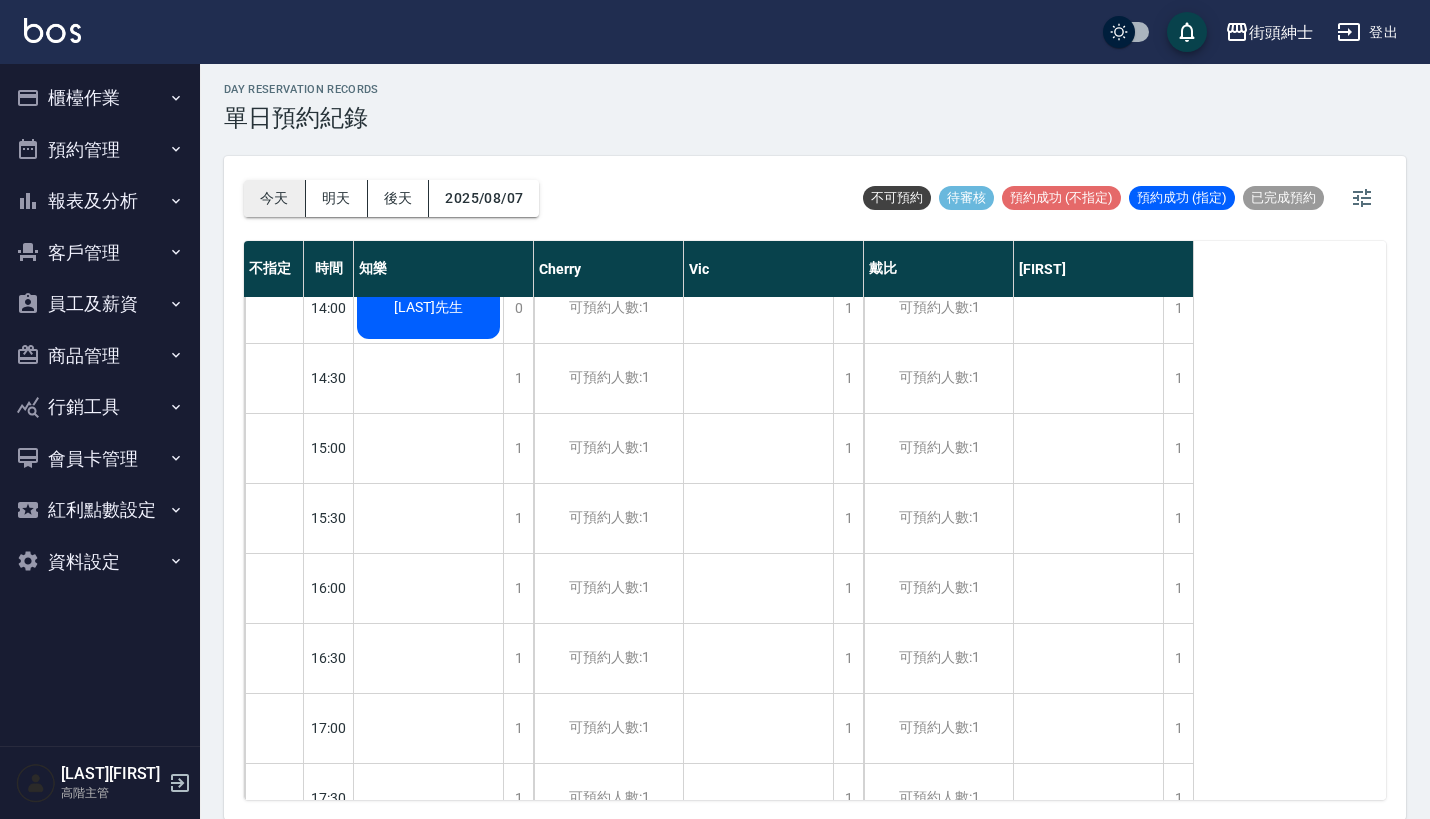 click on "今天" at bounding box center (275, 198) 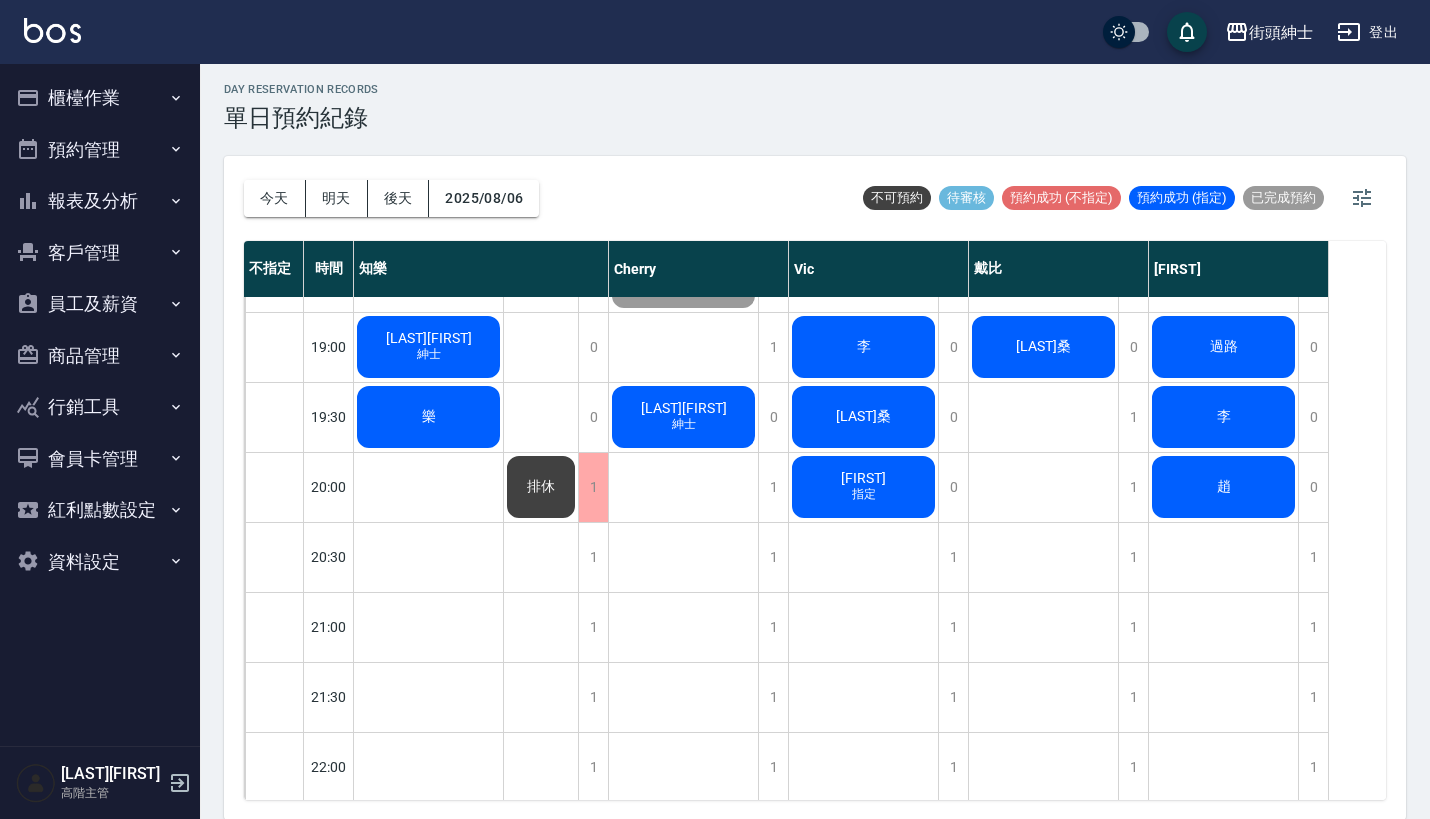 scroll, scrollTop: 1357, scrollLeft: 0, axis: vertical 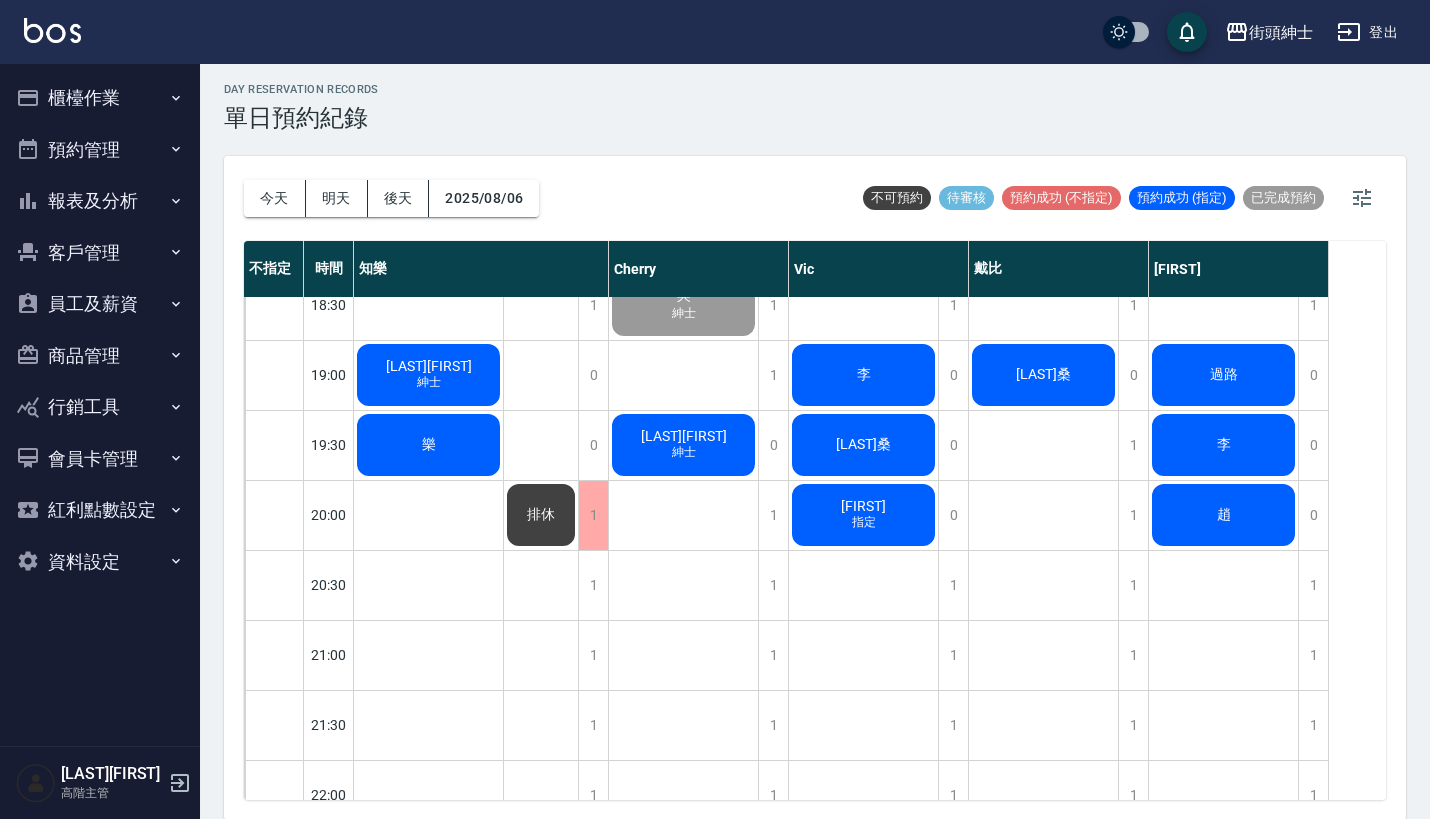 type 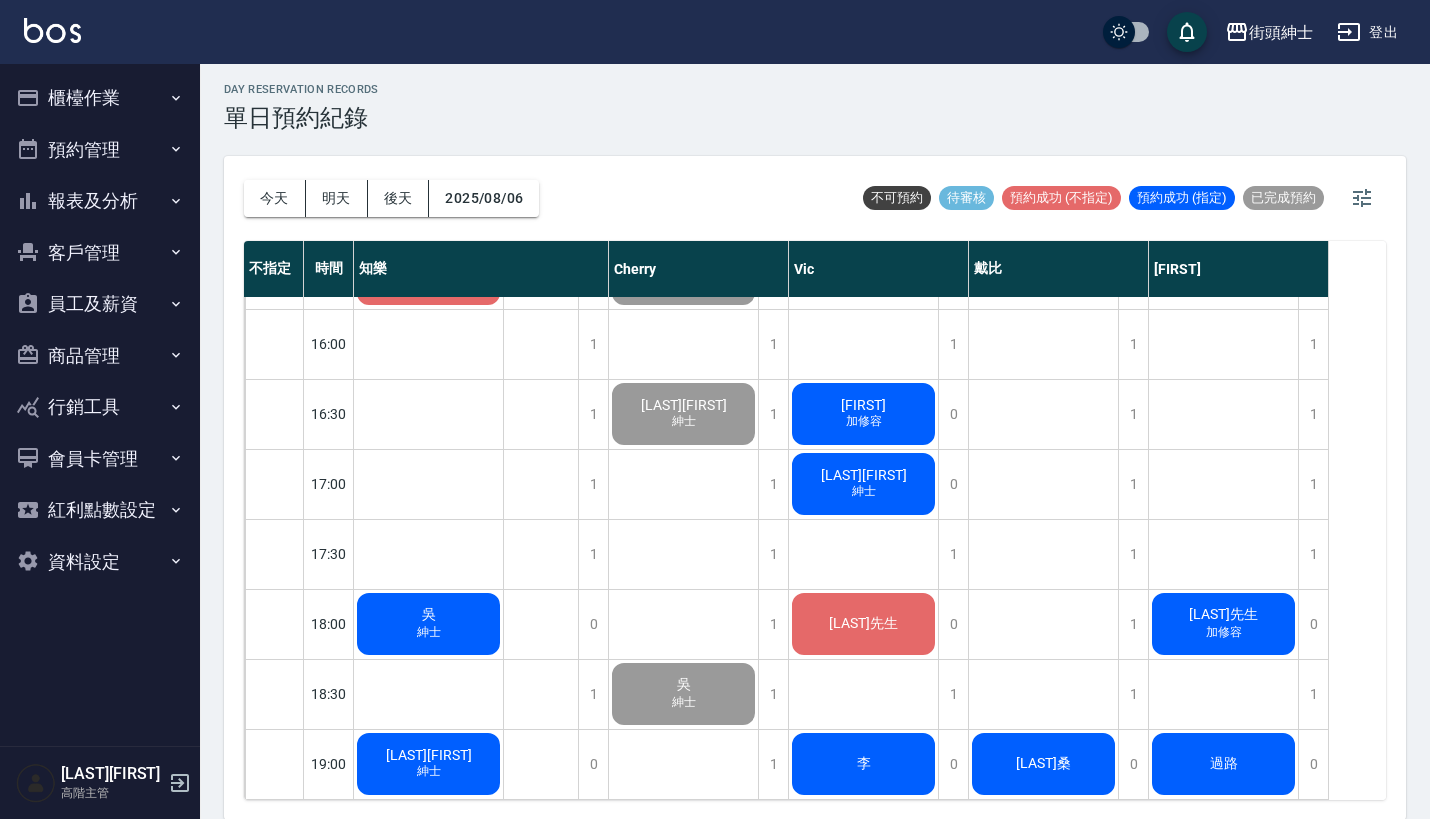 scroll, scrollTop: 974, scrollLeft: 0, axis: vertical 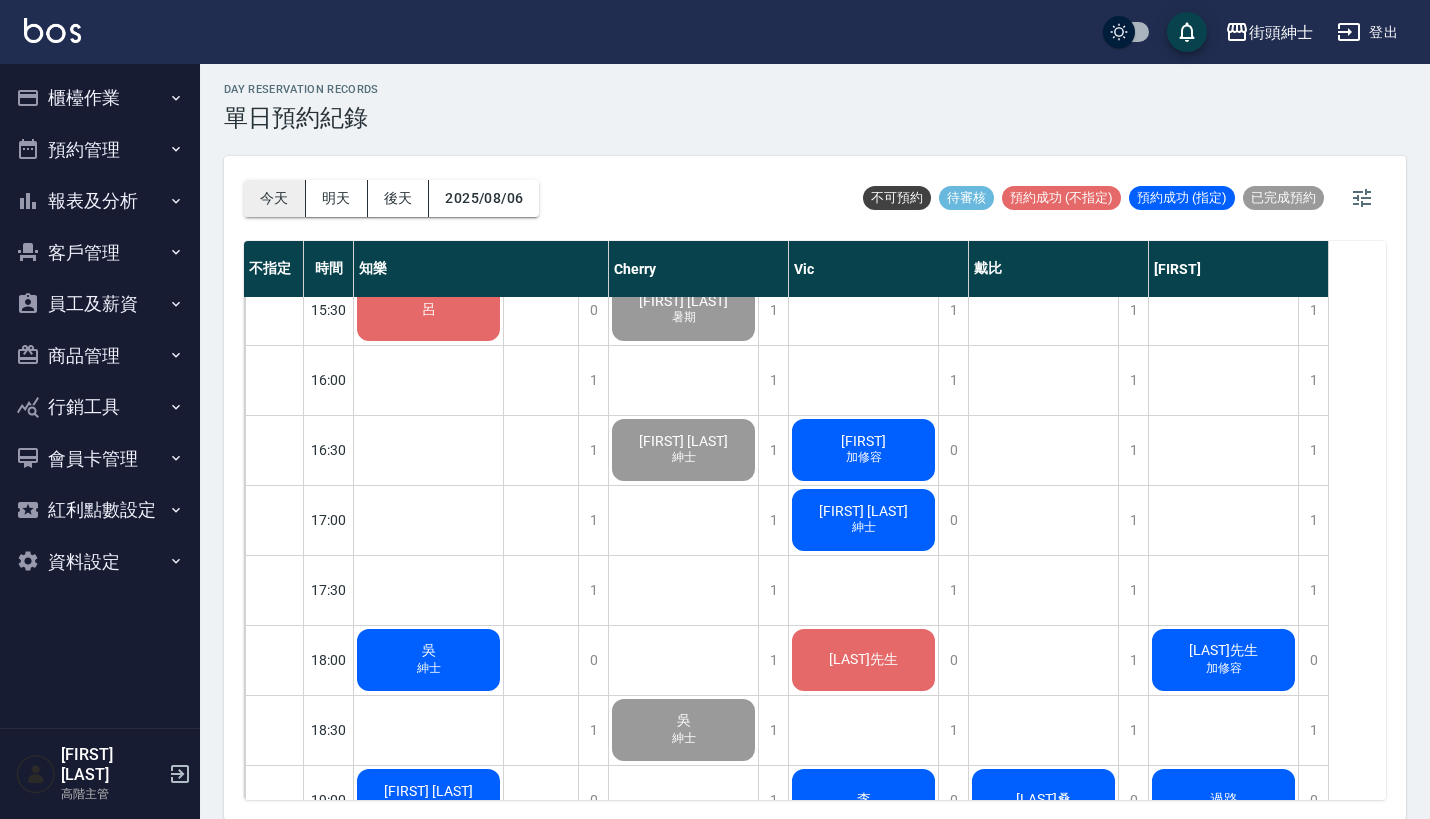 click on "今天" at bounding box center (275, 198) 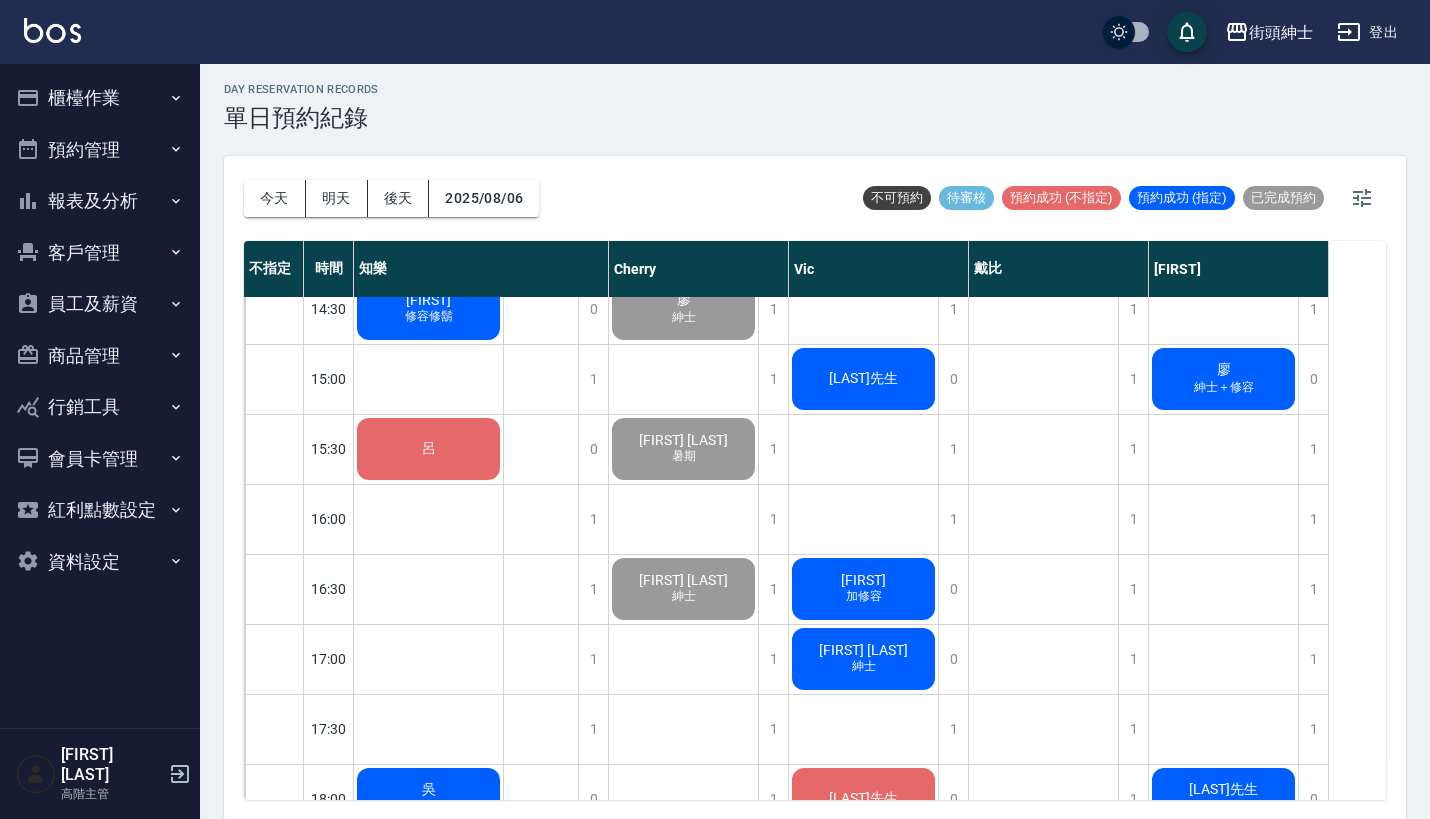 scroll, scrollTop: 778, scrollLeft: 0, axis: vertical 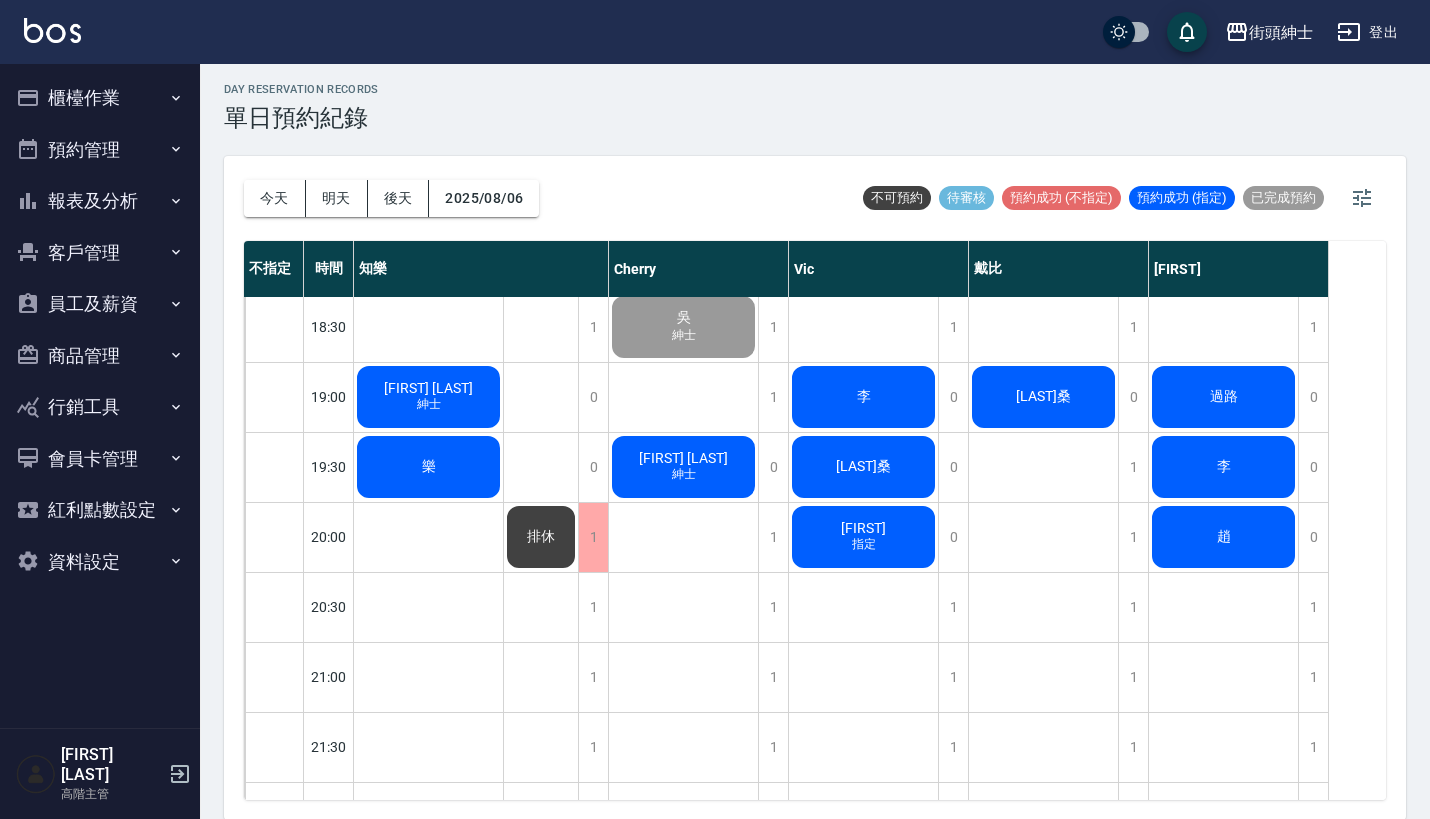 click on "今天 明天 後天 [DATE]" at bounding box center (391, 198) 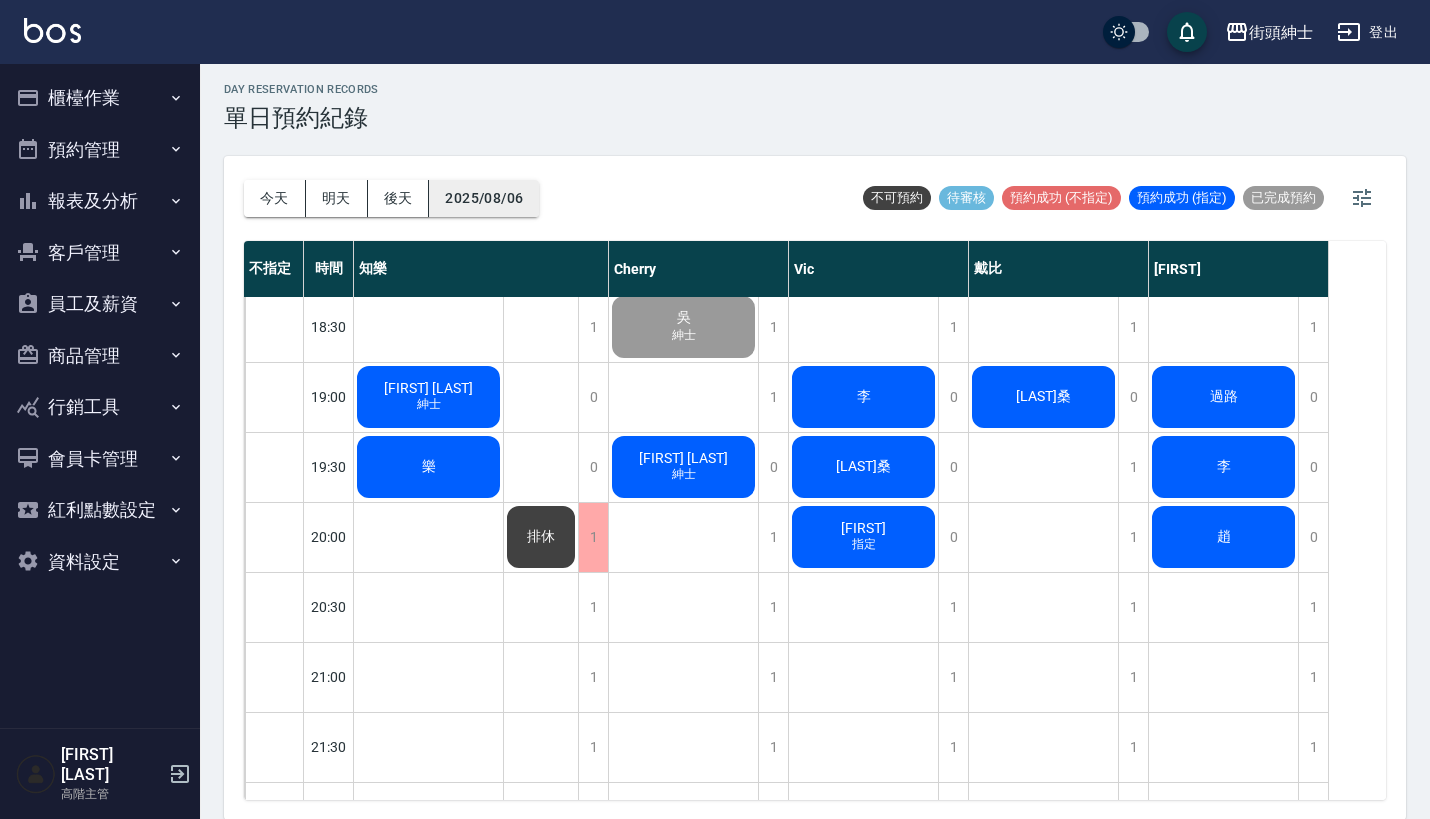 click on "2025/08/06" at bounding box center (484, 198) 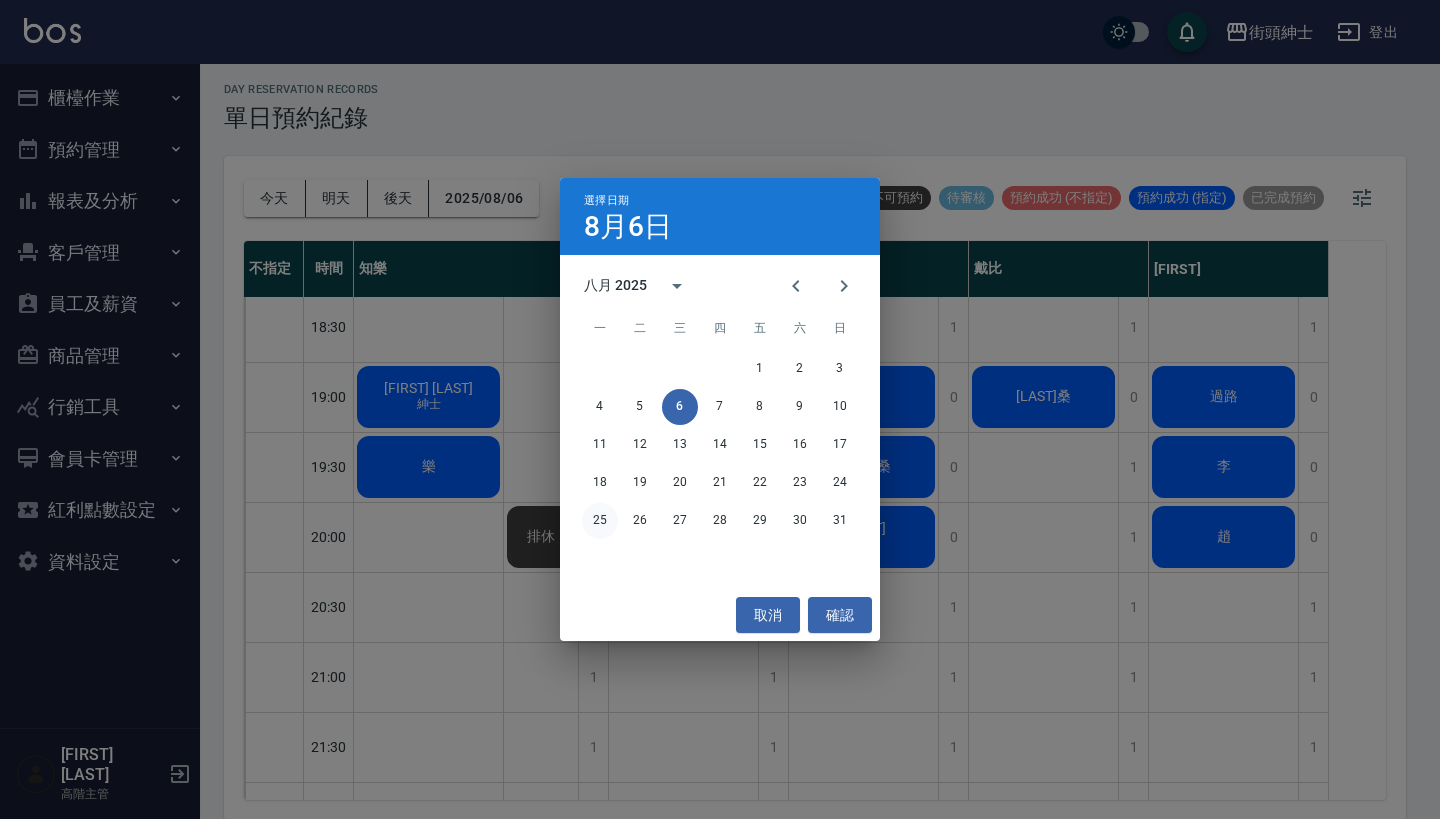 click on "25" at bounding box center (600, 521) 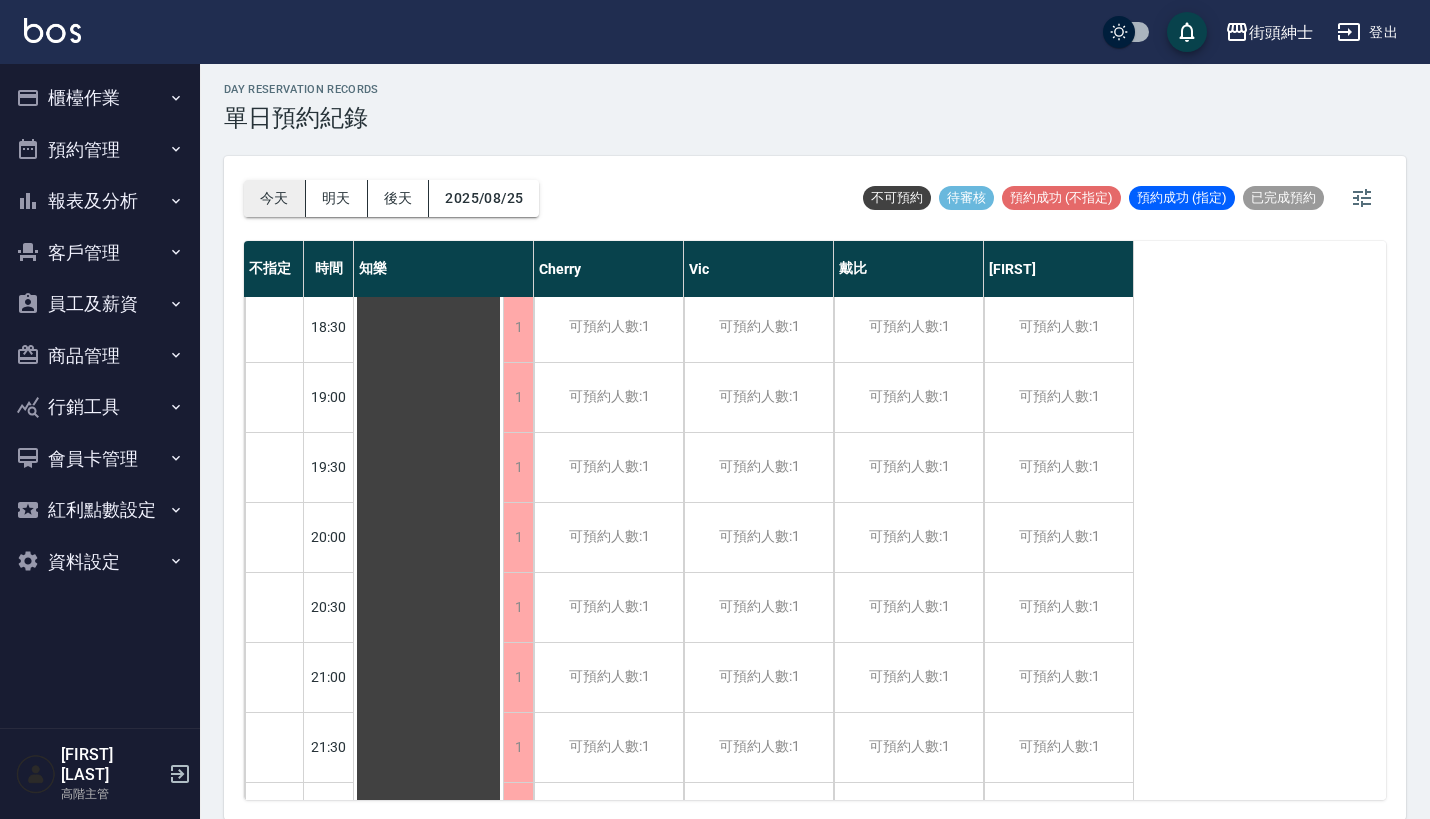 click on "今天" at bounding box center [275, 198] 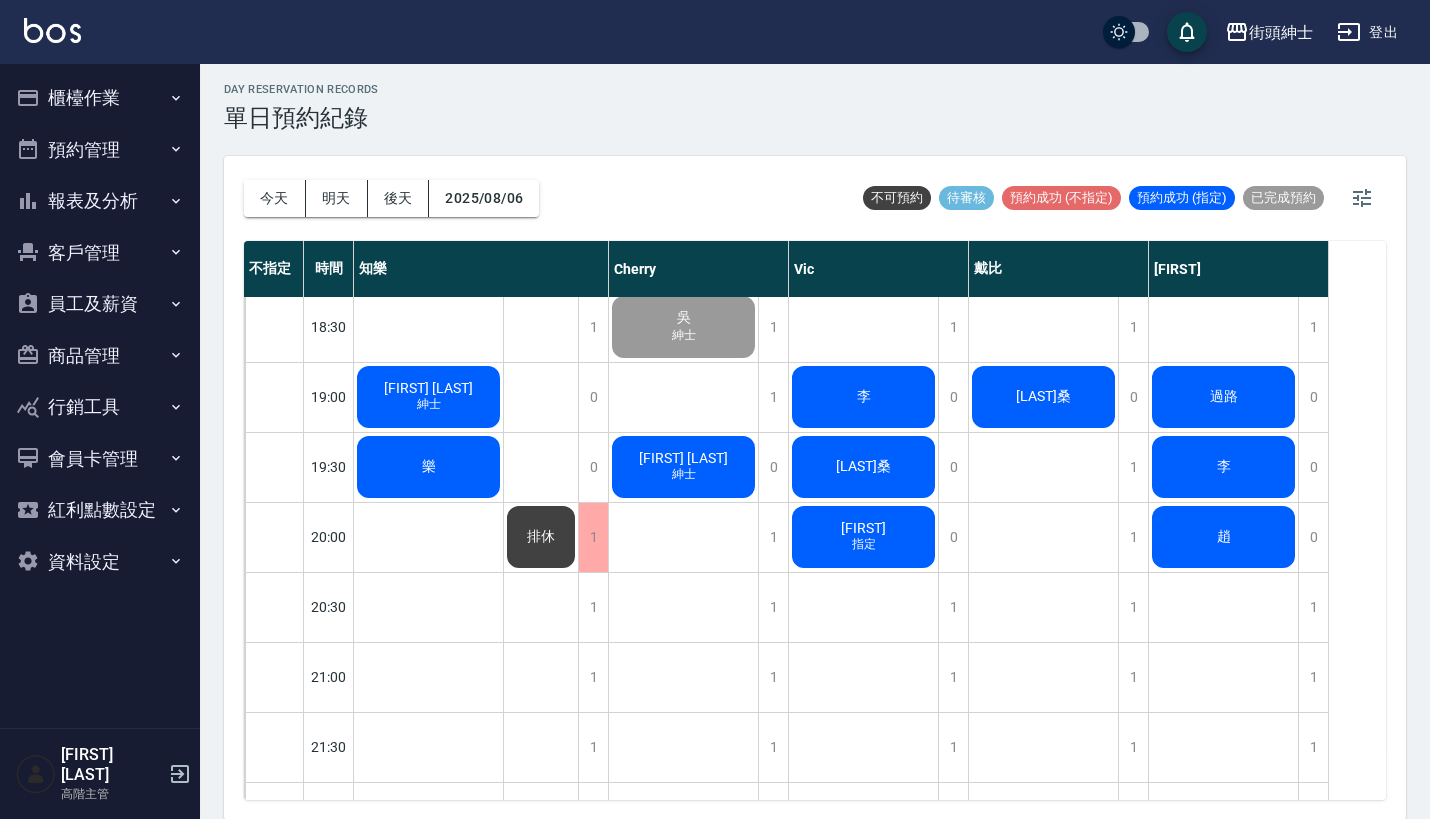 click on "[LAST]桑" at bounding box center (428, -303) 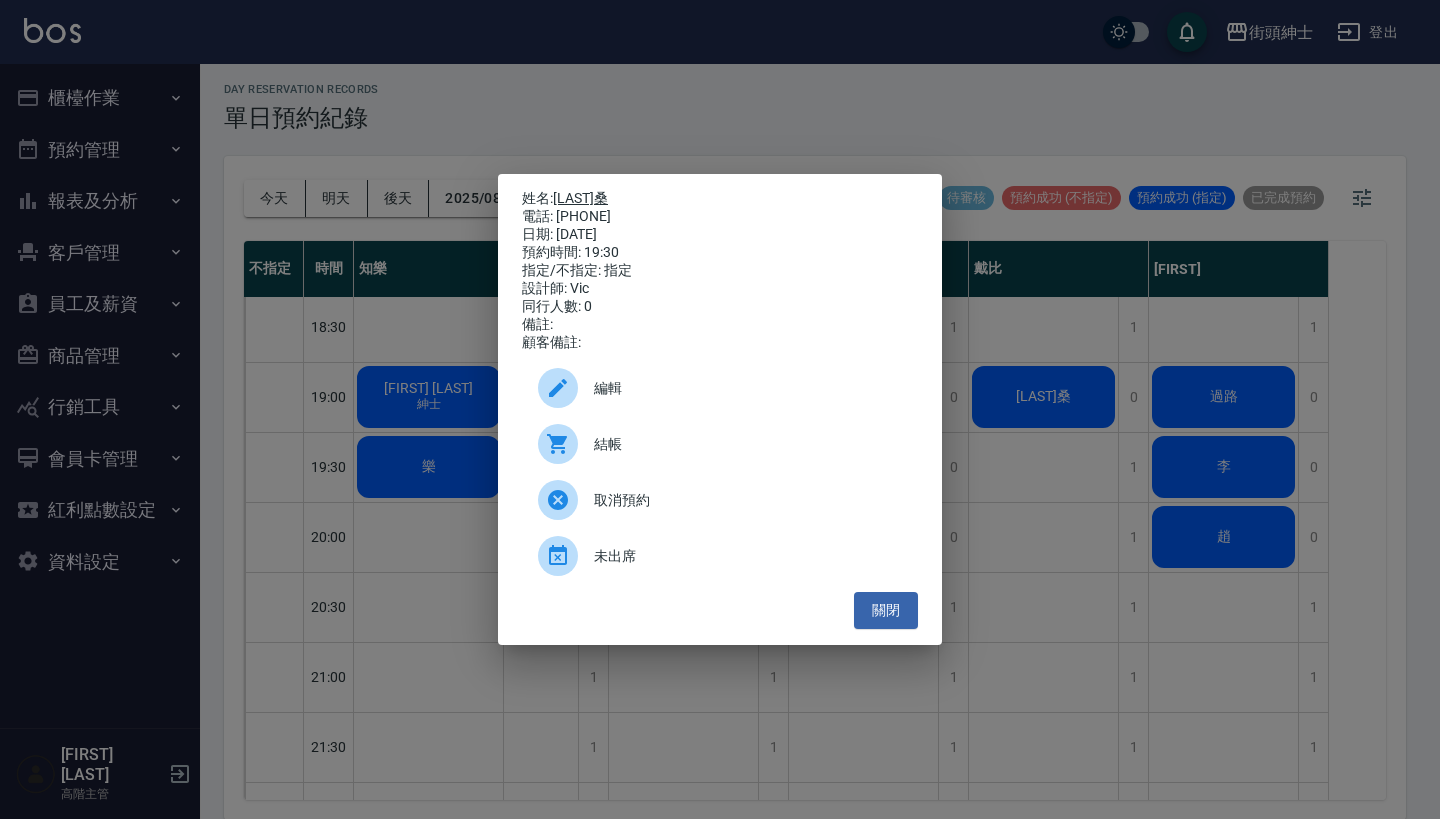 drag, startPoint x: 651, startPoint y: 211, endPoint x: 563, endPoint y: 192, distance: 90.02777 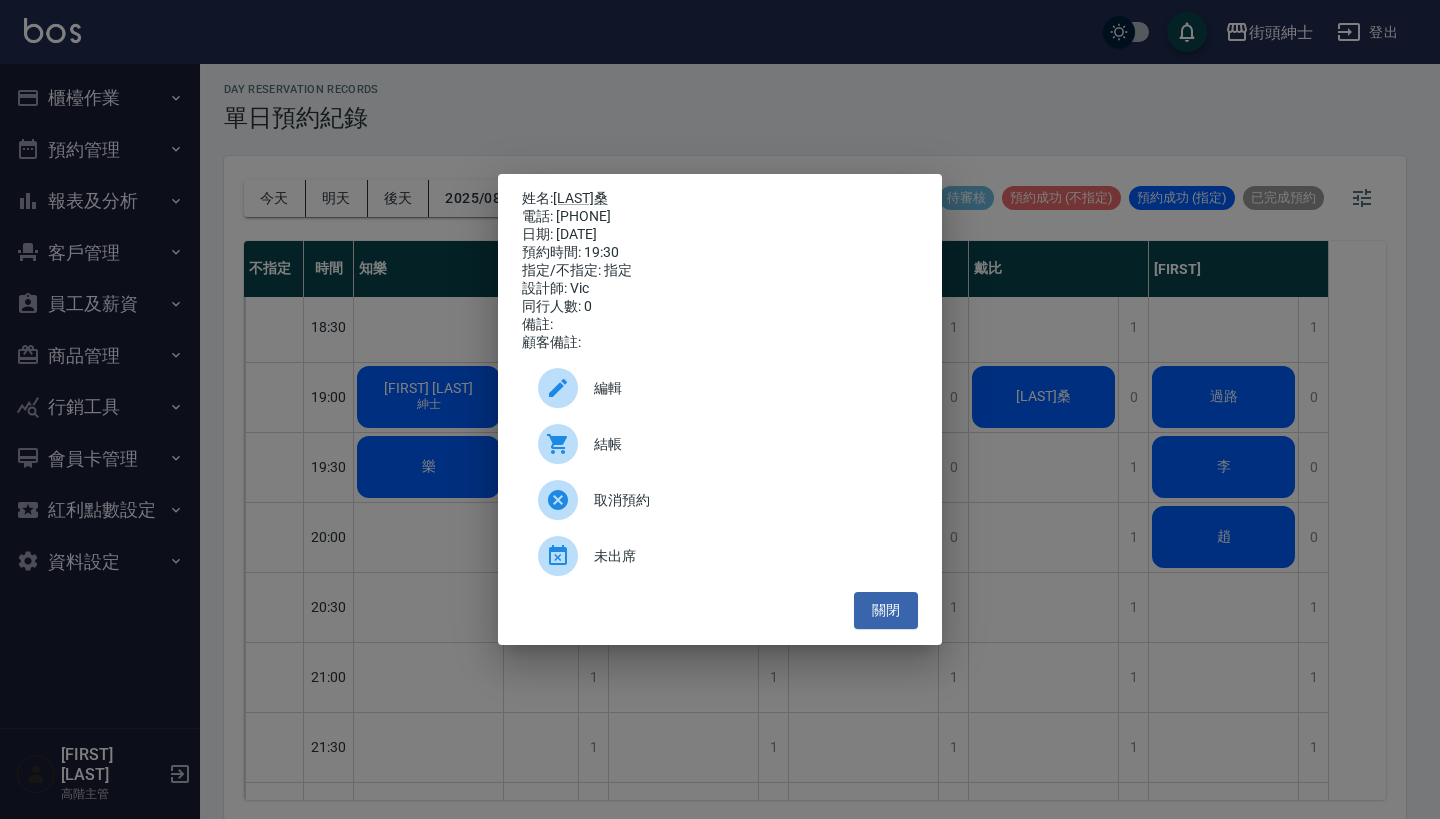copy on "姓名: [LAST] 電話: [PHONE]" 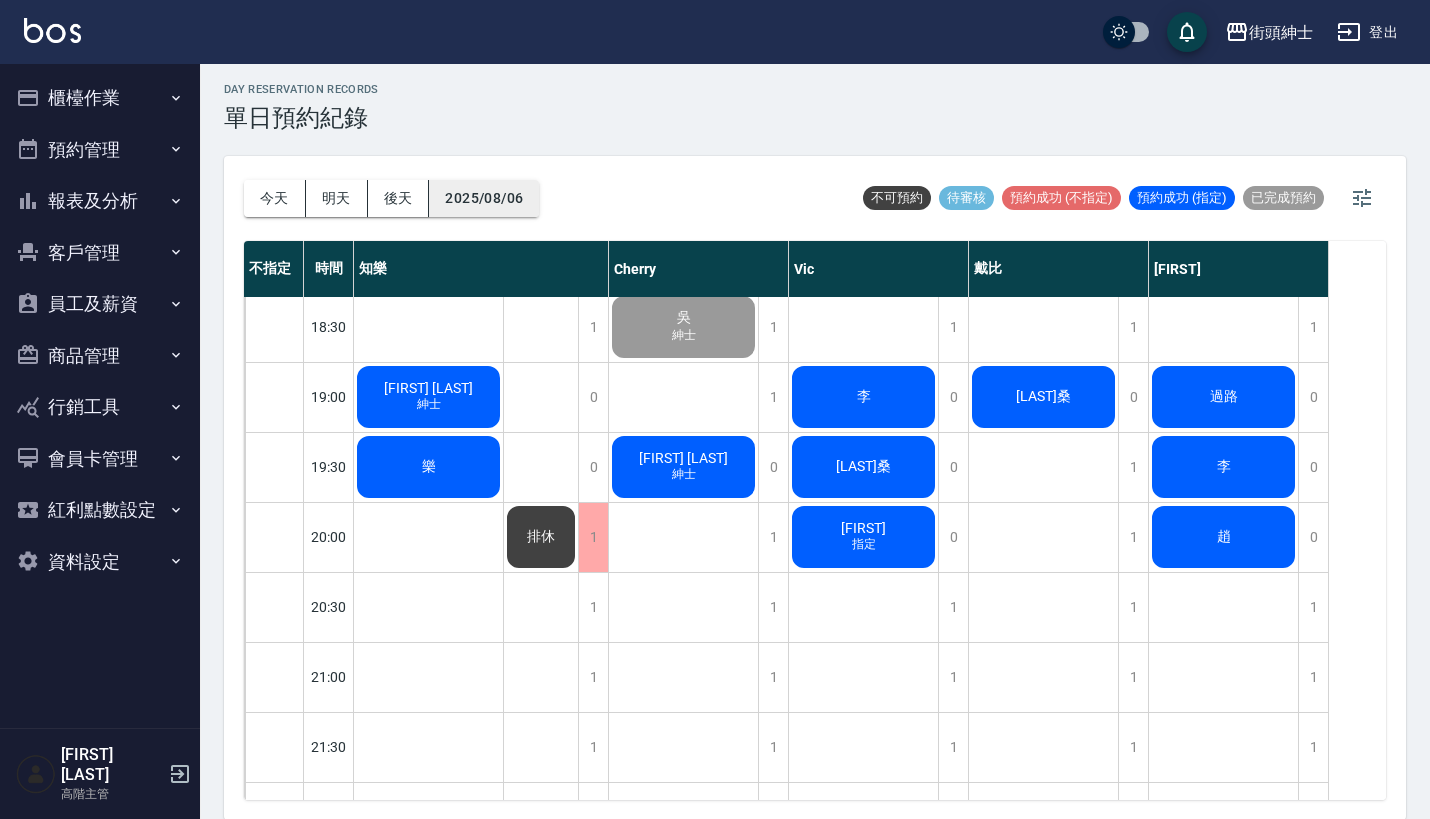 click on "2025/08/06" at bounding box center (484, 198) 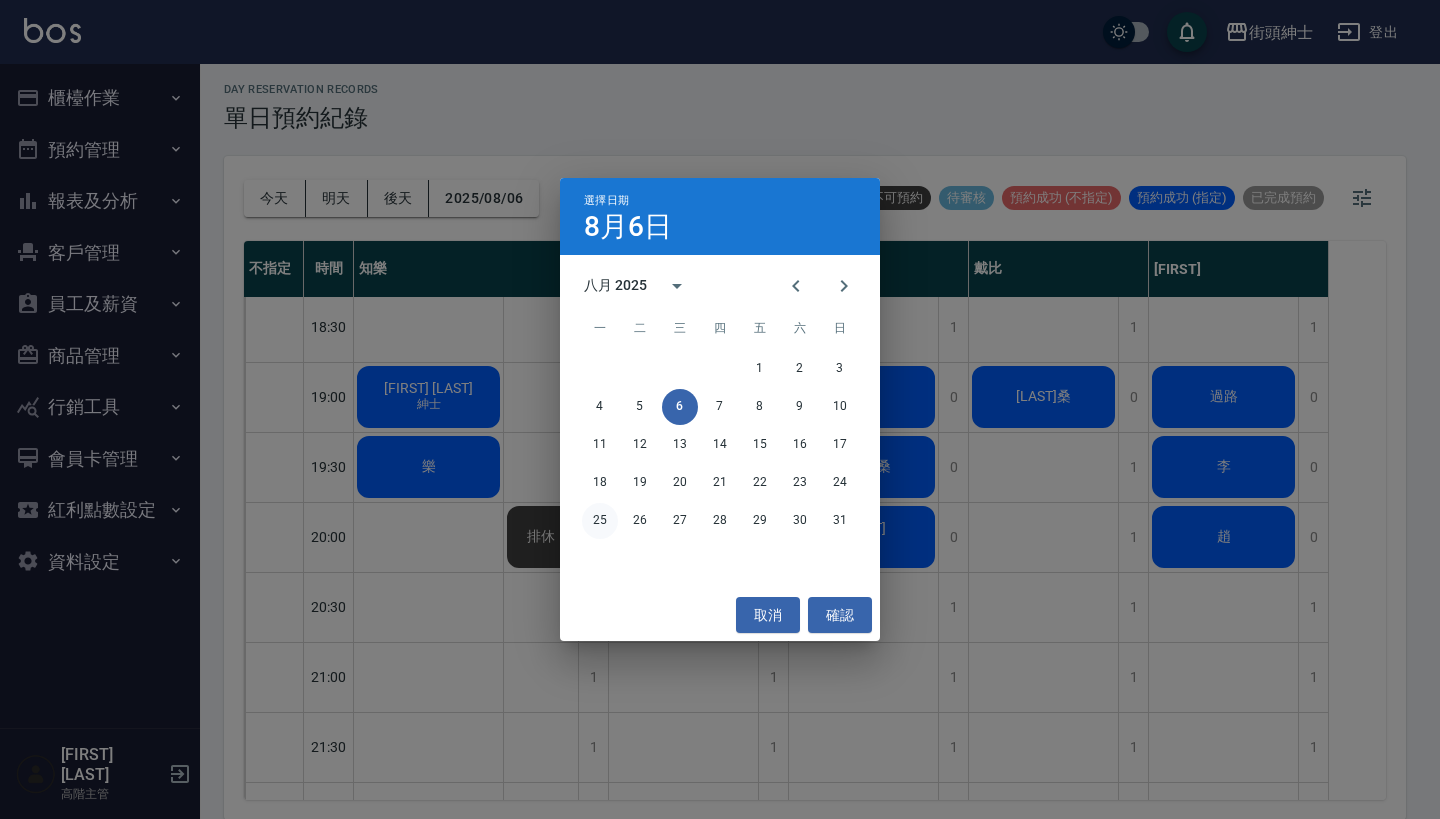 click on "25" at bounding box center (600, 521) 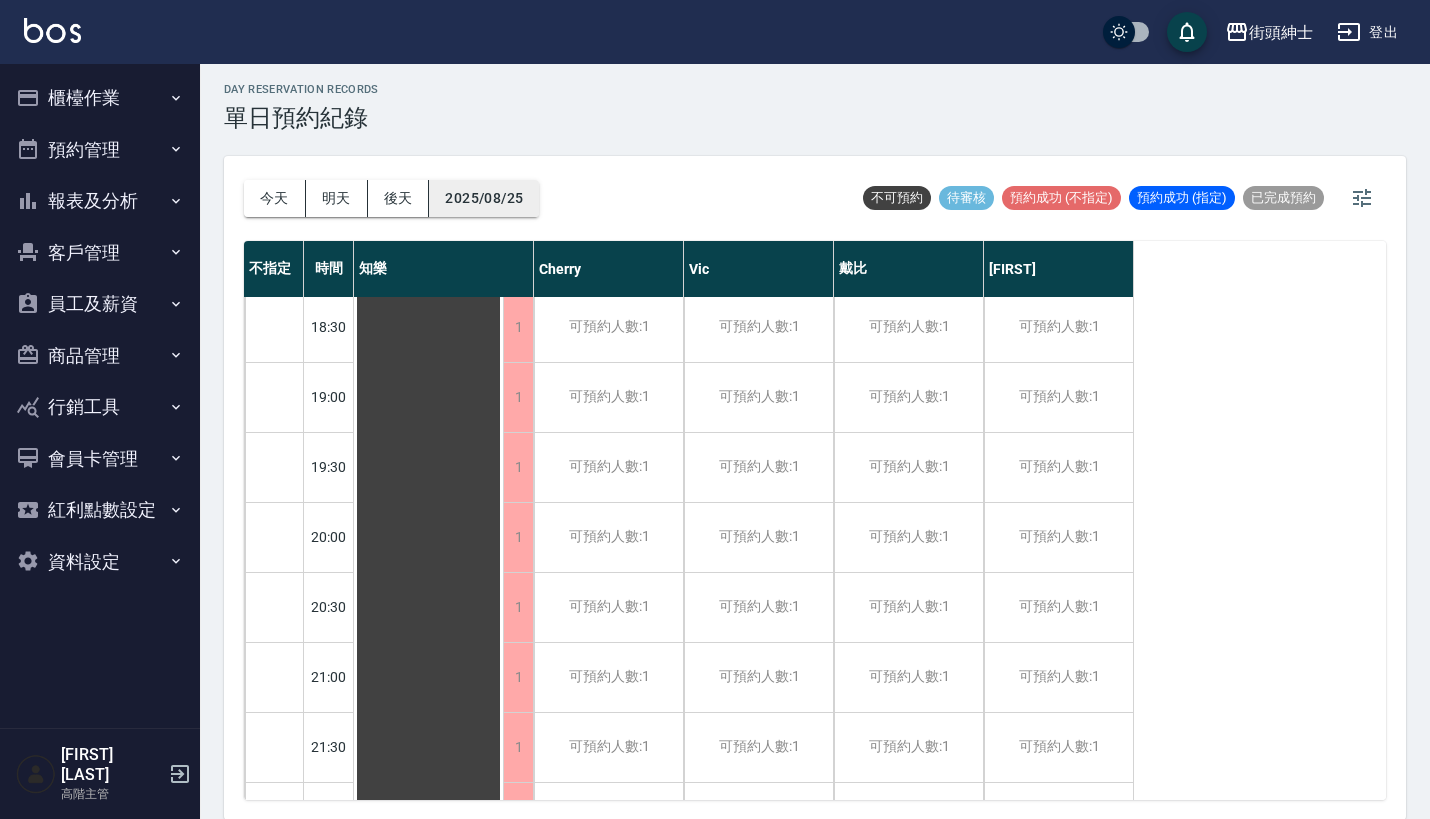 click on "2025/08/25" at bounding box center (484, 198) 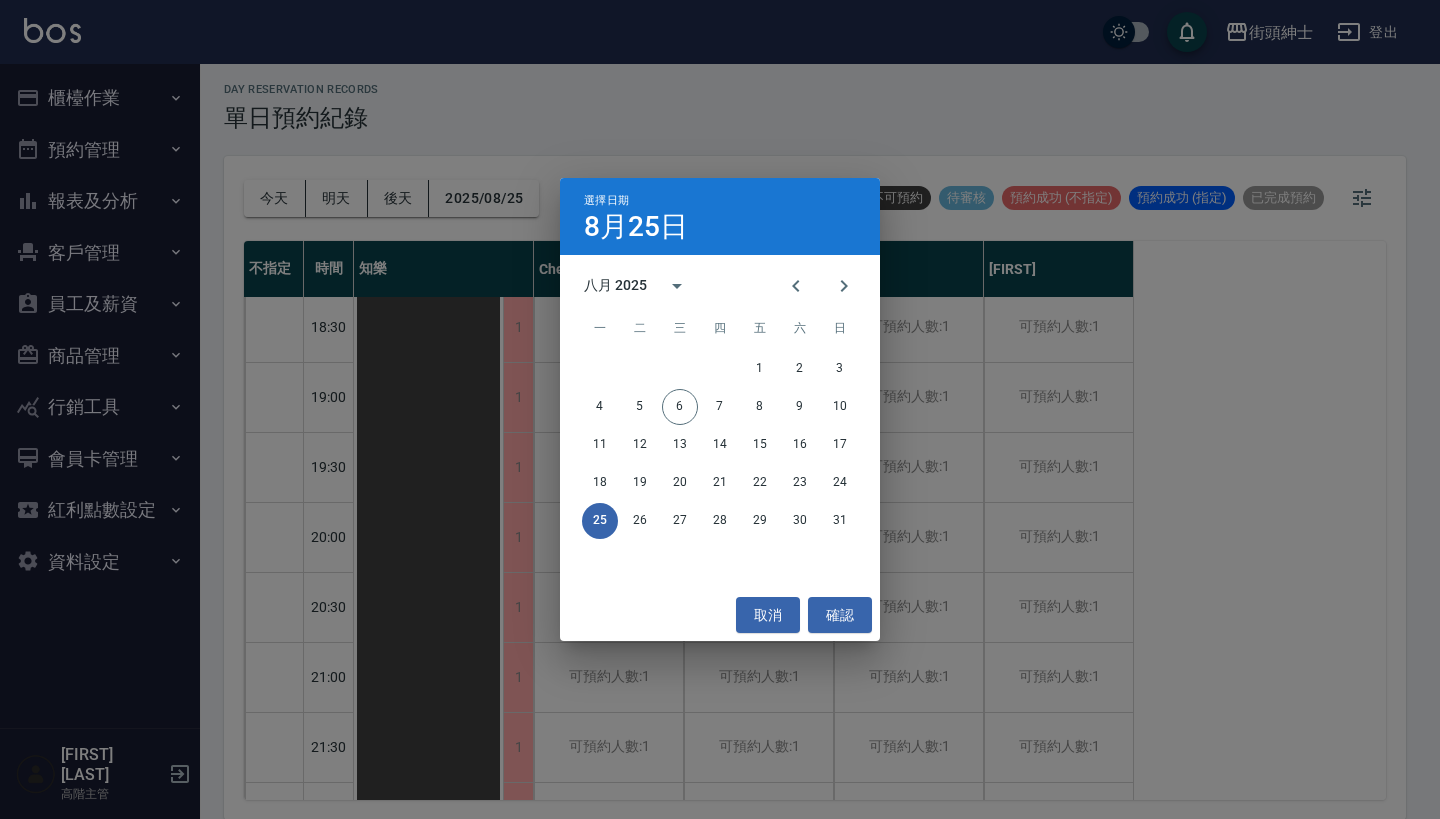 click on "選擇日期 8月25日 八月 2025 一 二 三 四 五 六 日 1 2 3 4 5 6 7 8 9 10 11 12 13 14 15 16 17 18 19 20 21 22 23 24 25 26 27 28 29 30 31 取消 確認" at bounding box center [720, 409] 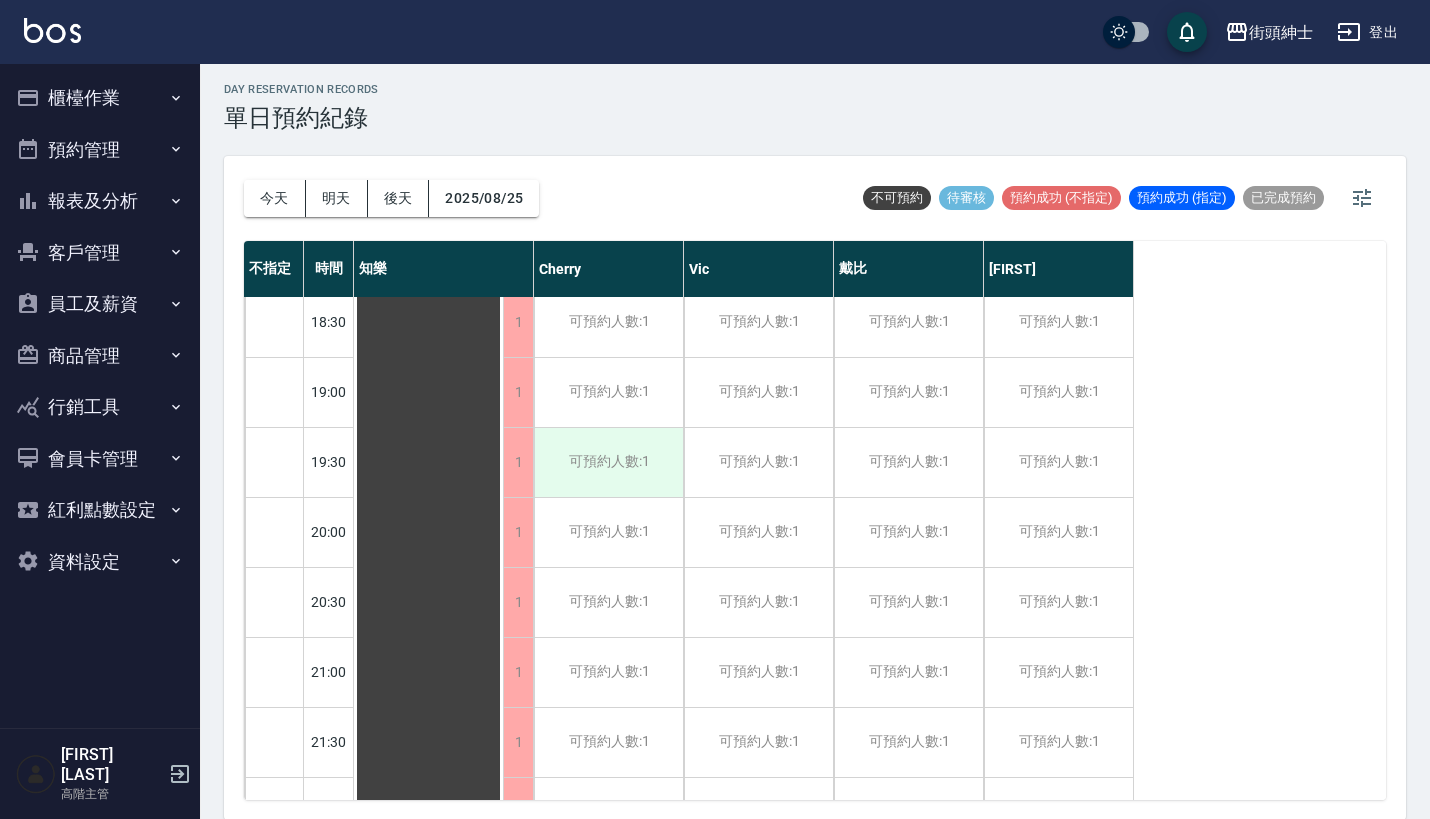 scroll, scrollTop: 1325, scrollLeft: 0, axis: vertical 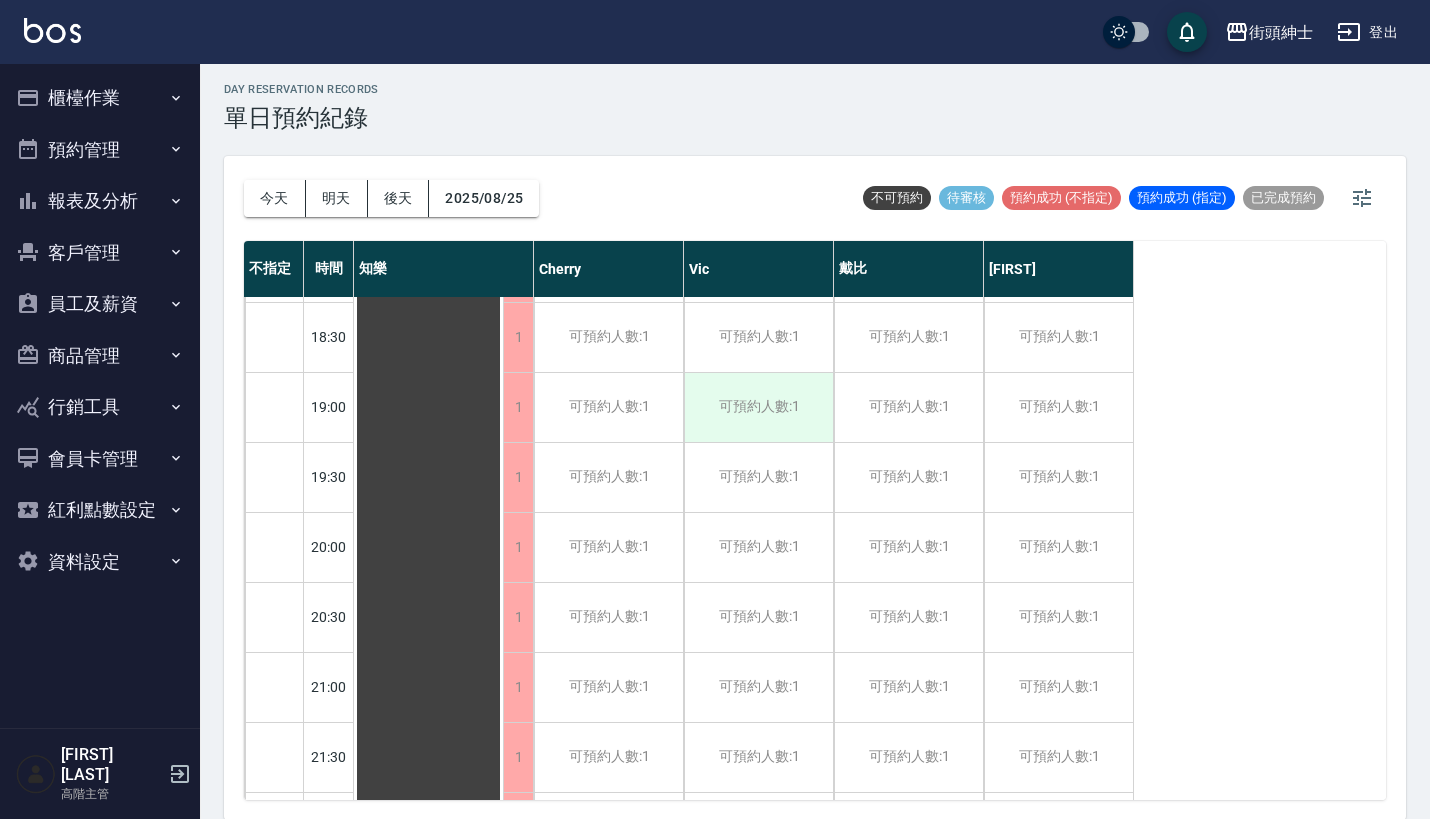 click on "可預約人數:1" at bounding box center [758, 407] 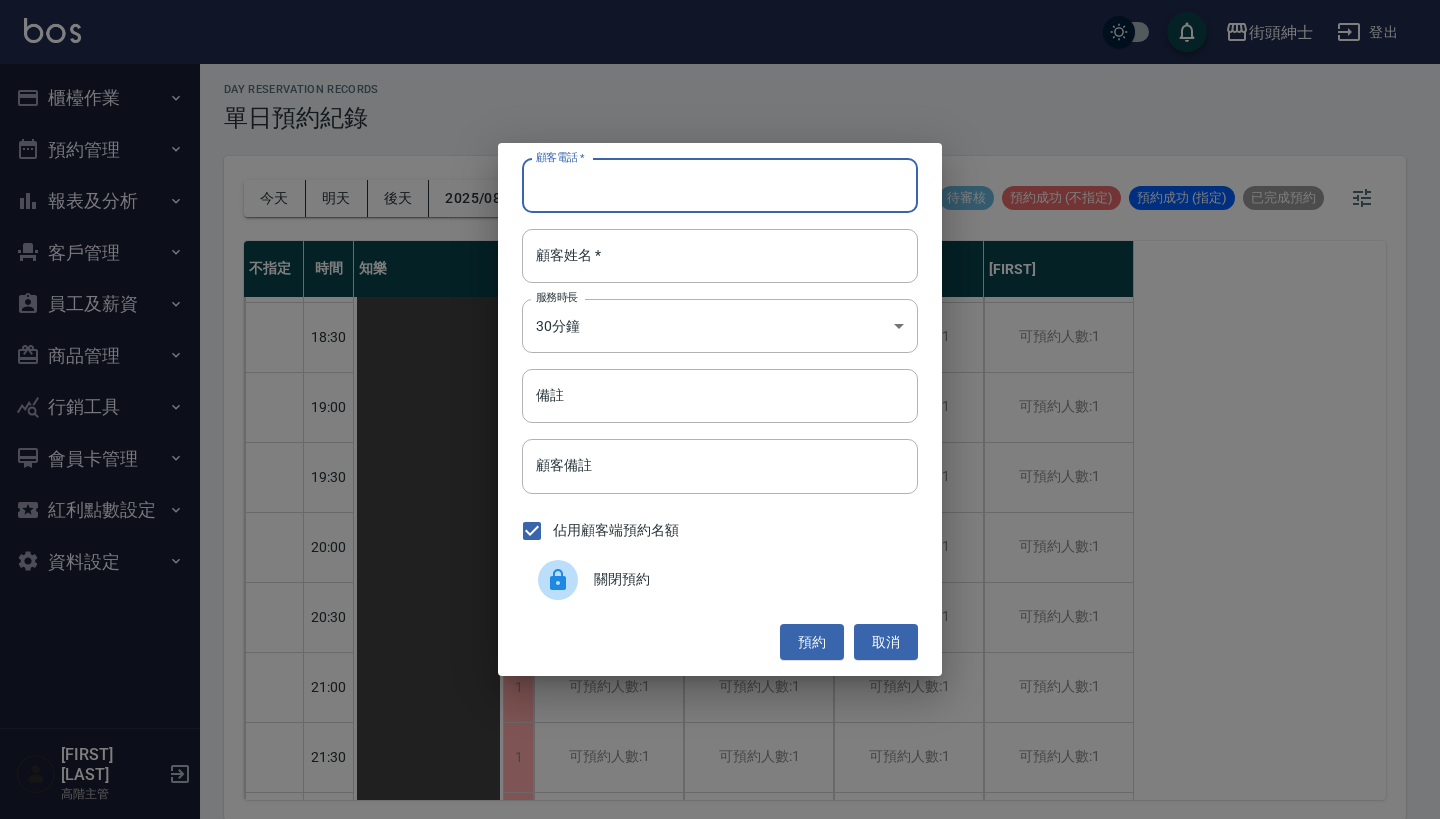 paste on "[LAST] 電話: [PHONE]" 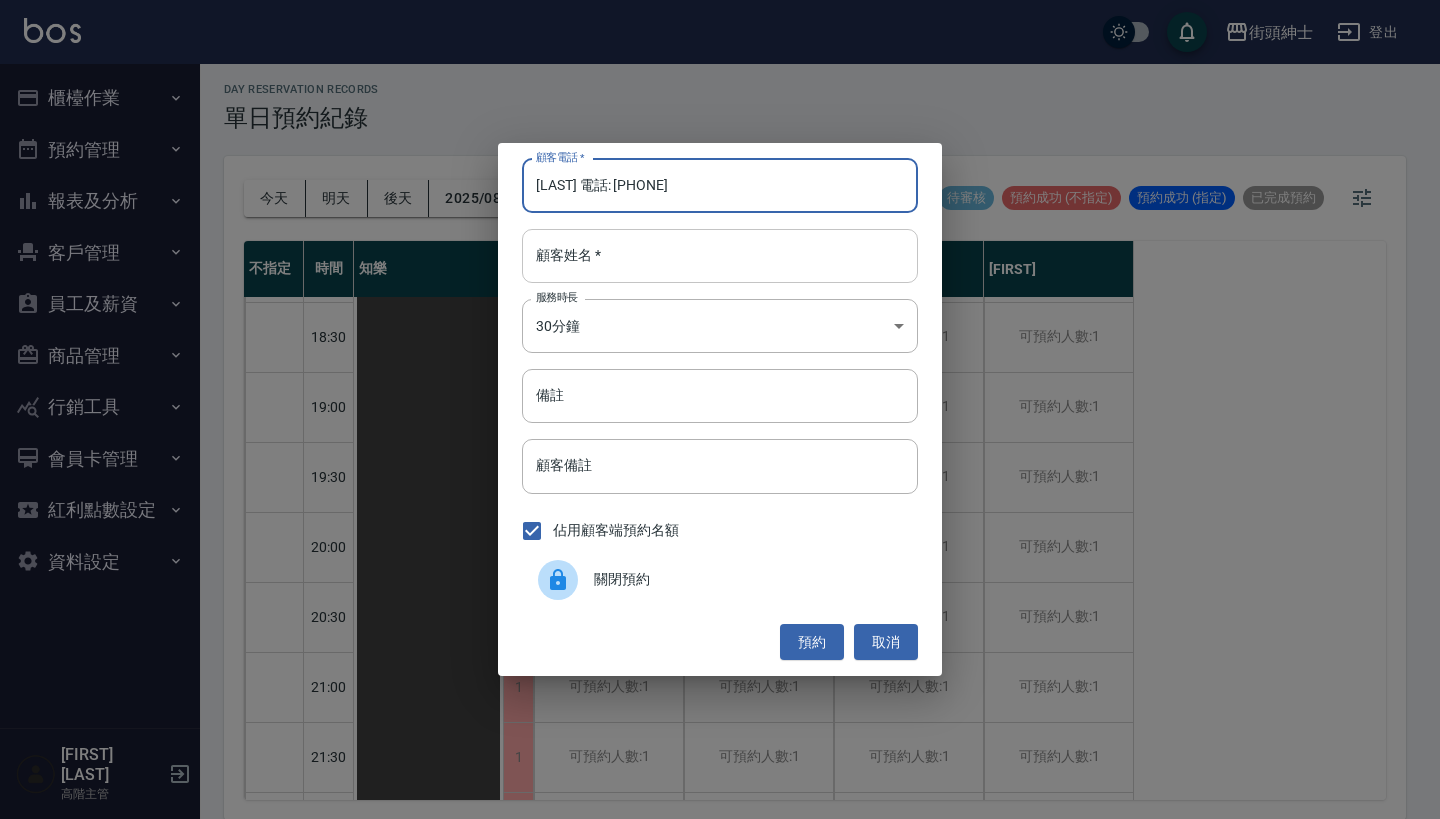 type on "[LAST] 電話: [PHONE]" 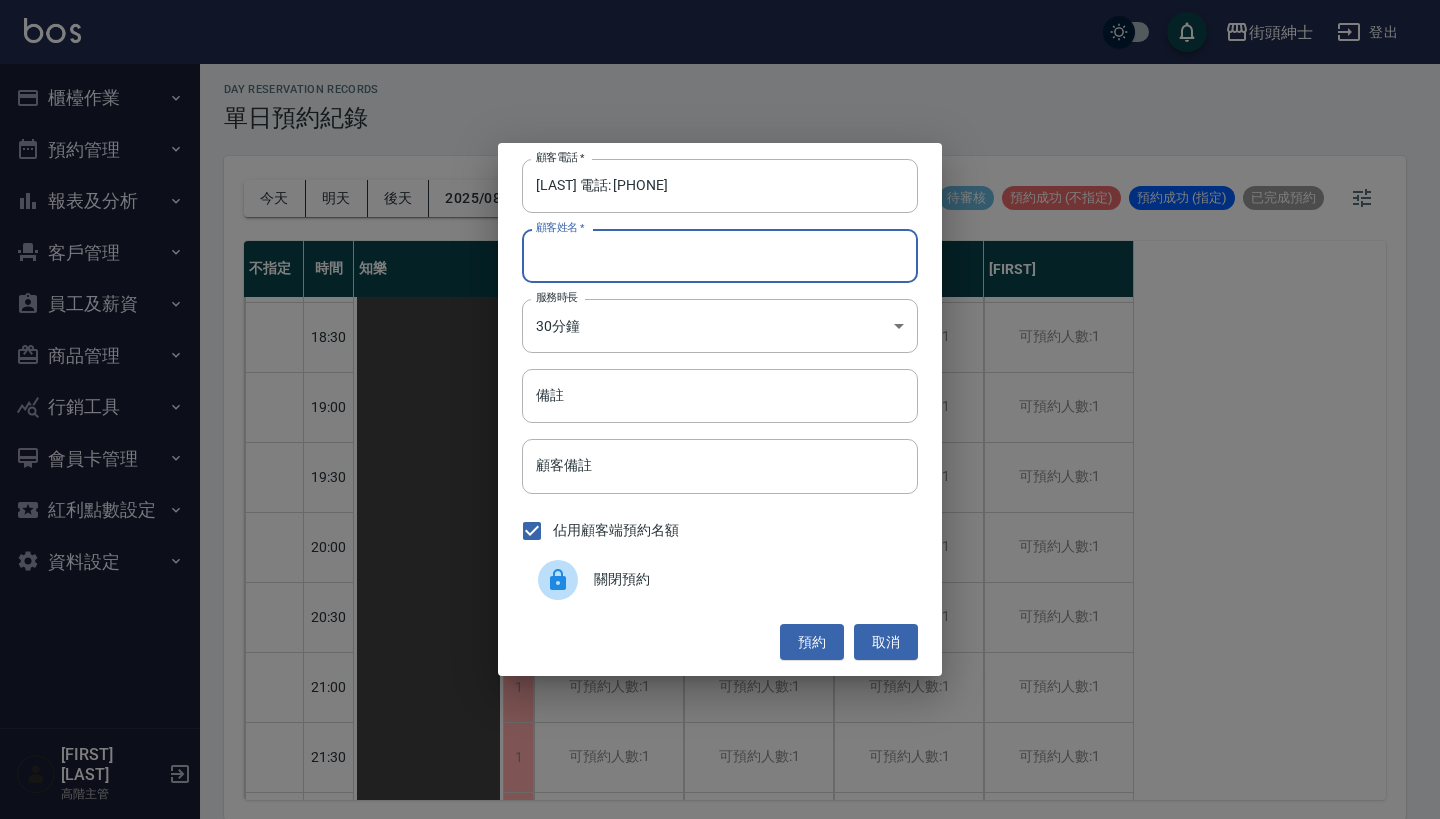 paste on "[LAST] 電話: [PHONE]" 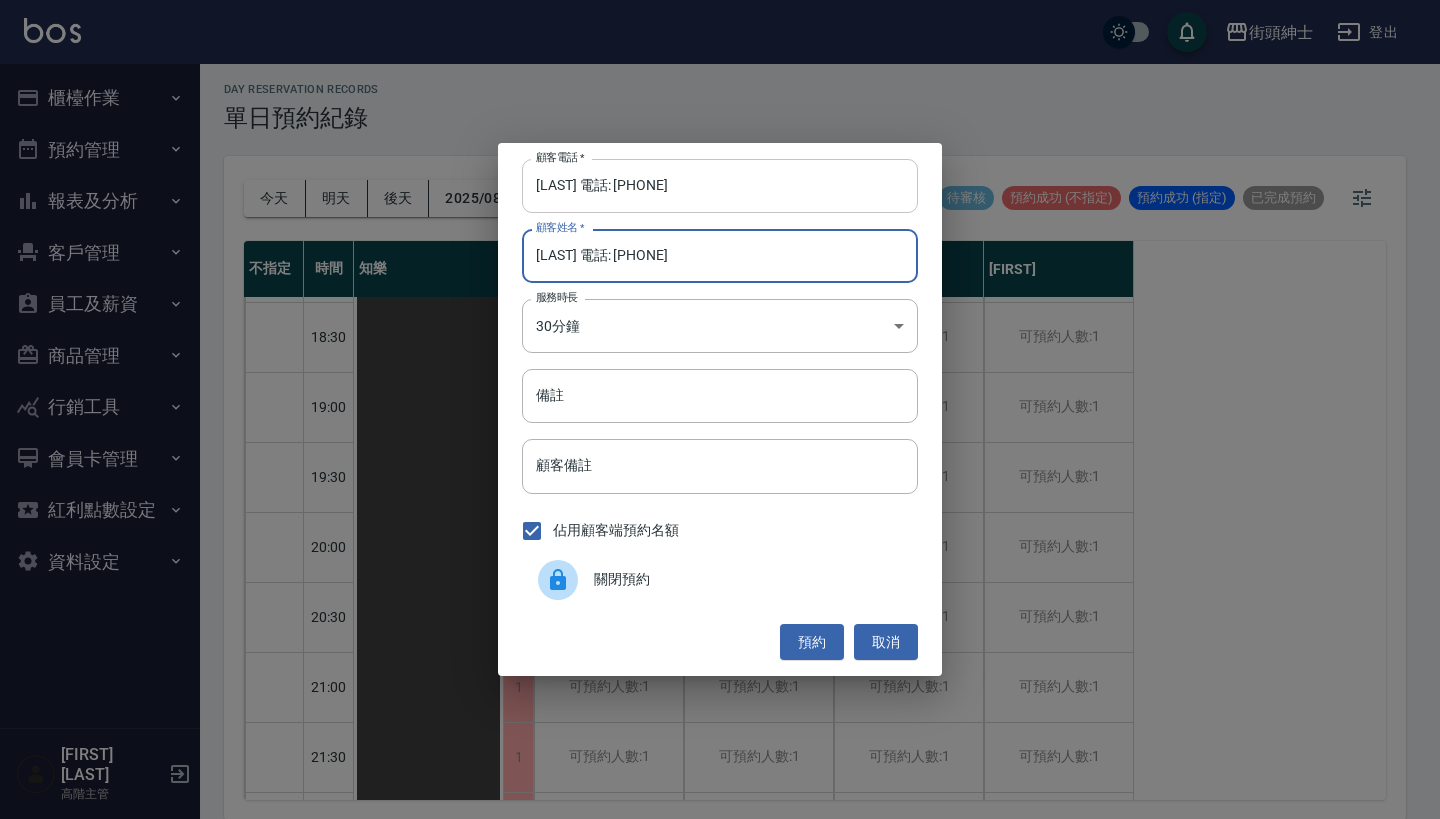 type on "[LAST] 電話: [PHONE]" 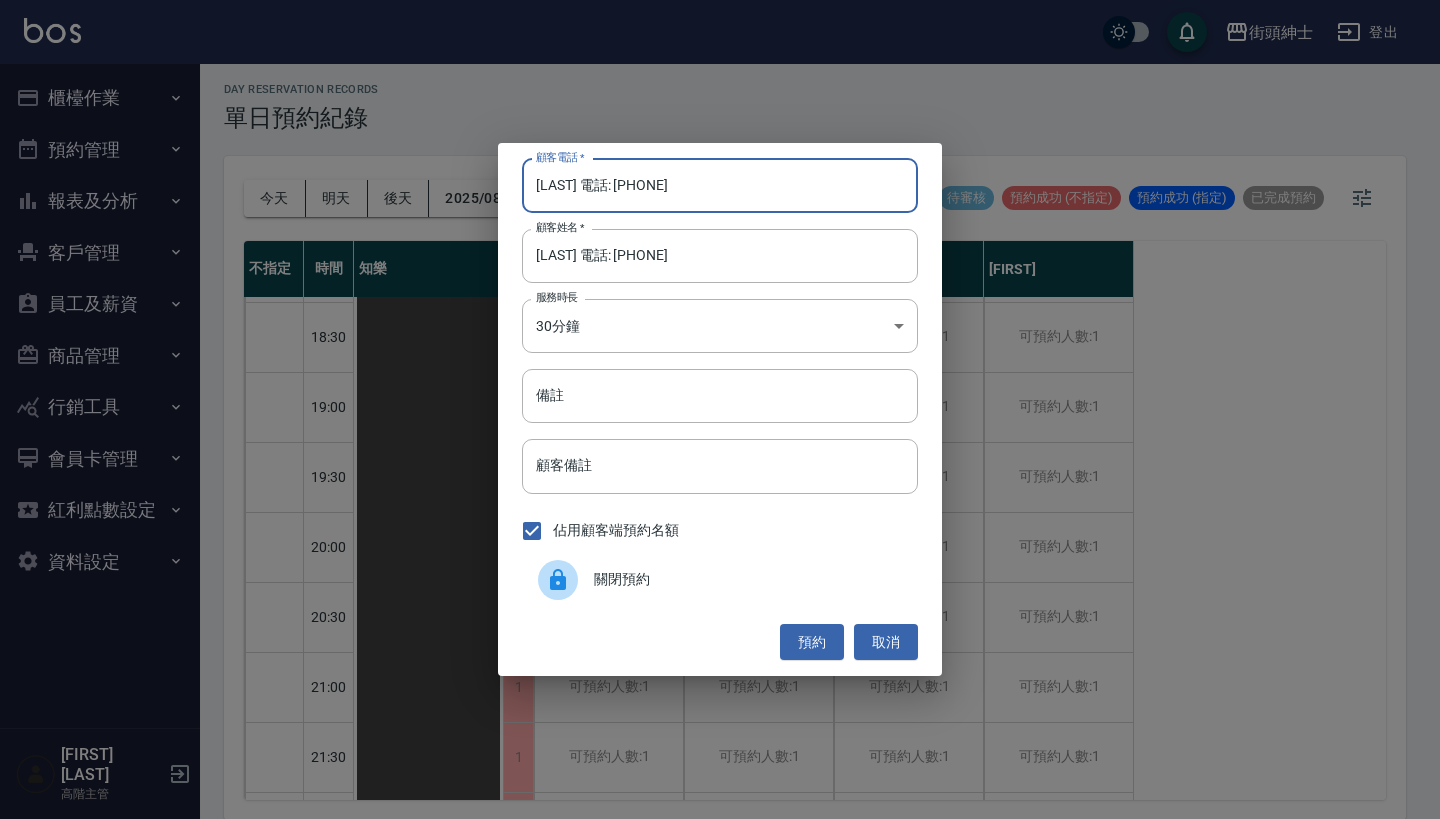 drag, startPoint x: 599, startPoint y: 186, endPoint x: 463, endPoint y: 186, distance: 136 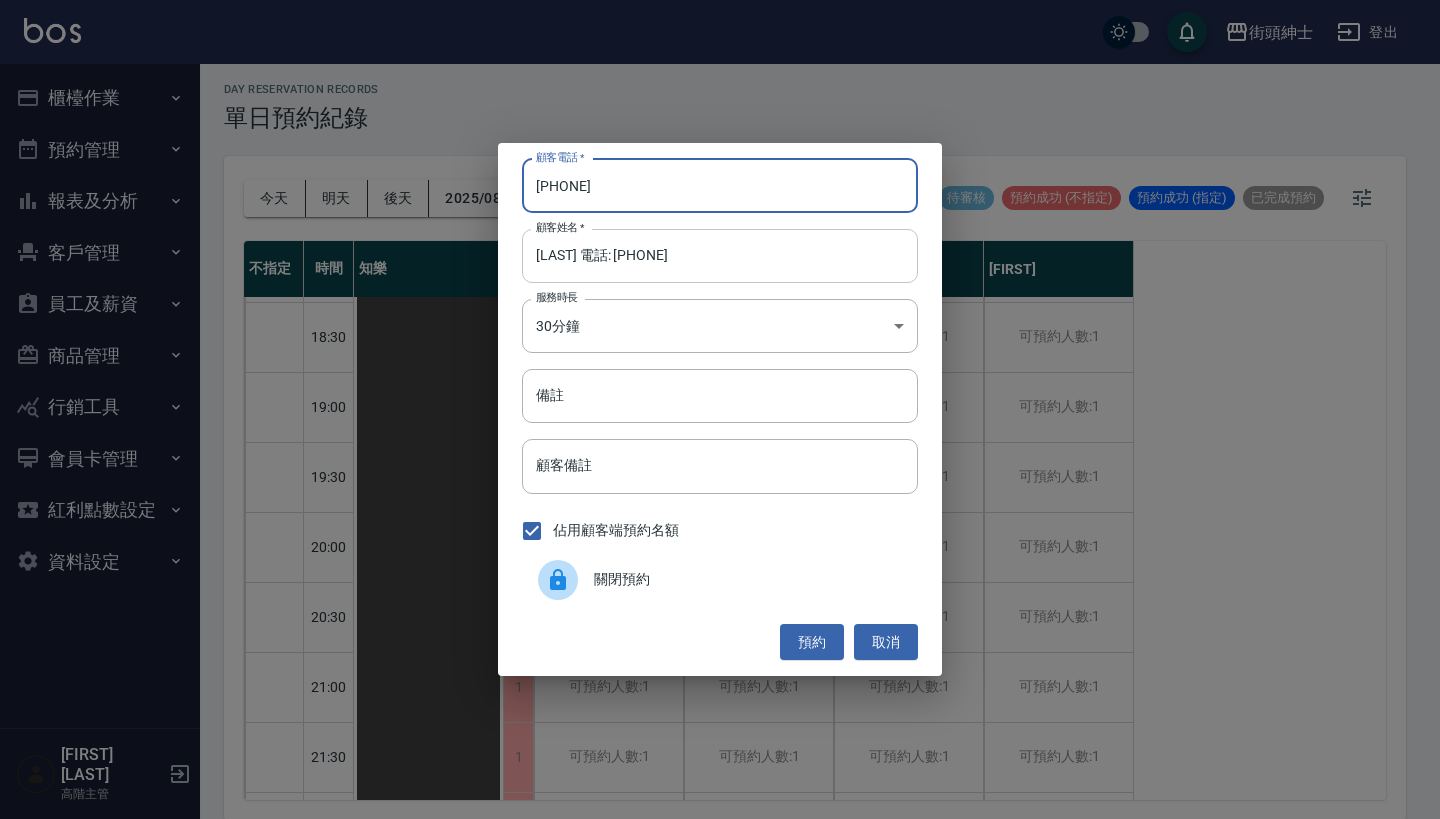 type on "[PHONE]" 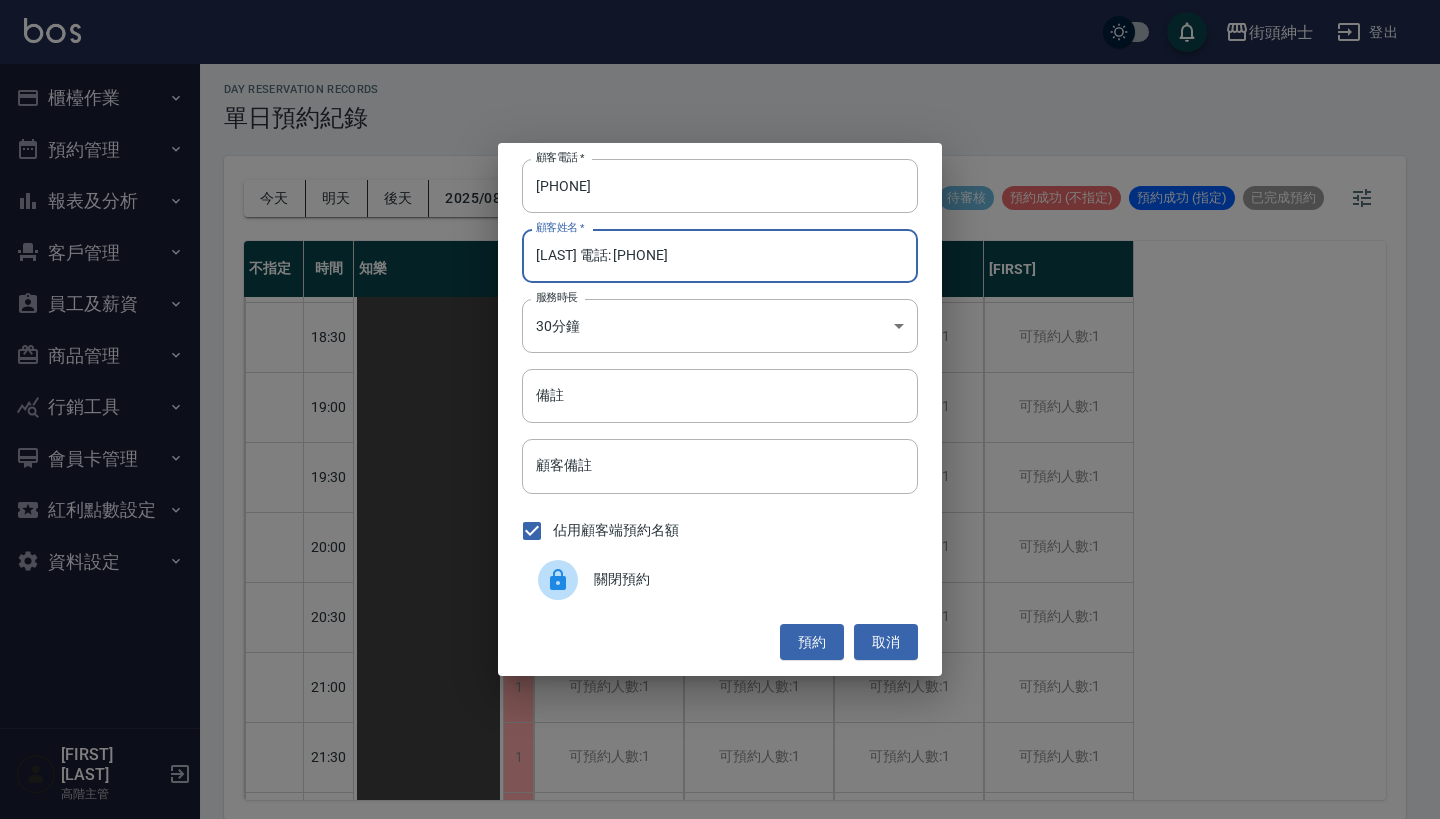 drag, startPoint x: 729, startPoint y: 271, endPoint x: 567, endPoint y: 256, distance: 162.69296 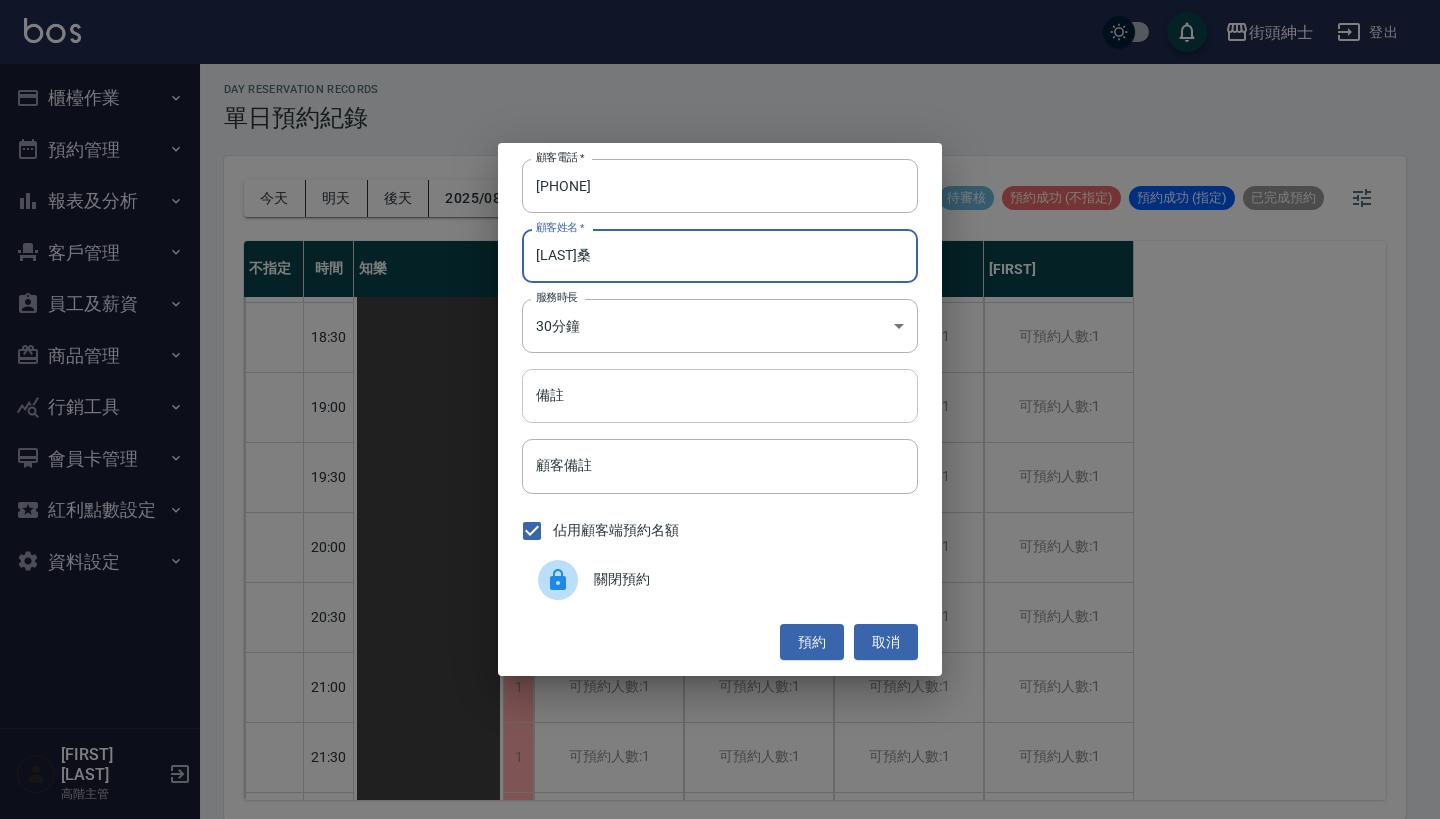 type on "[LAST]桑" 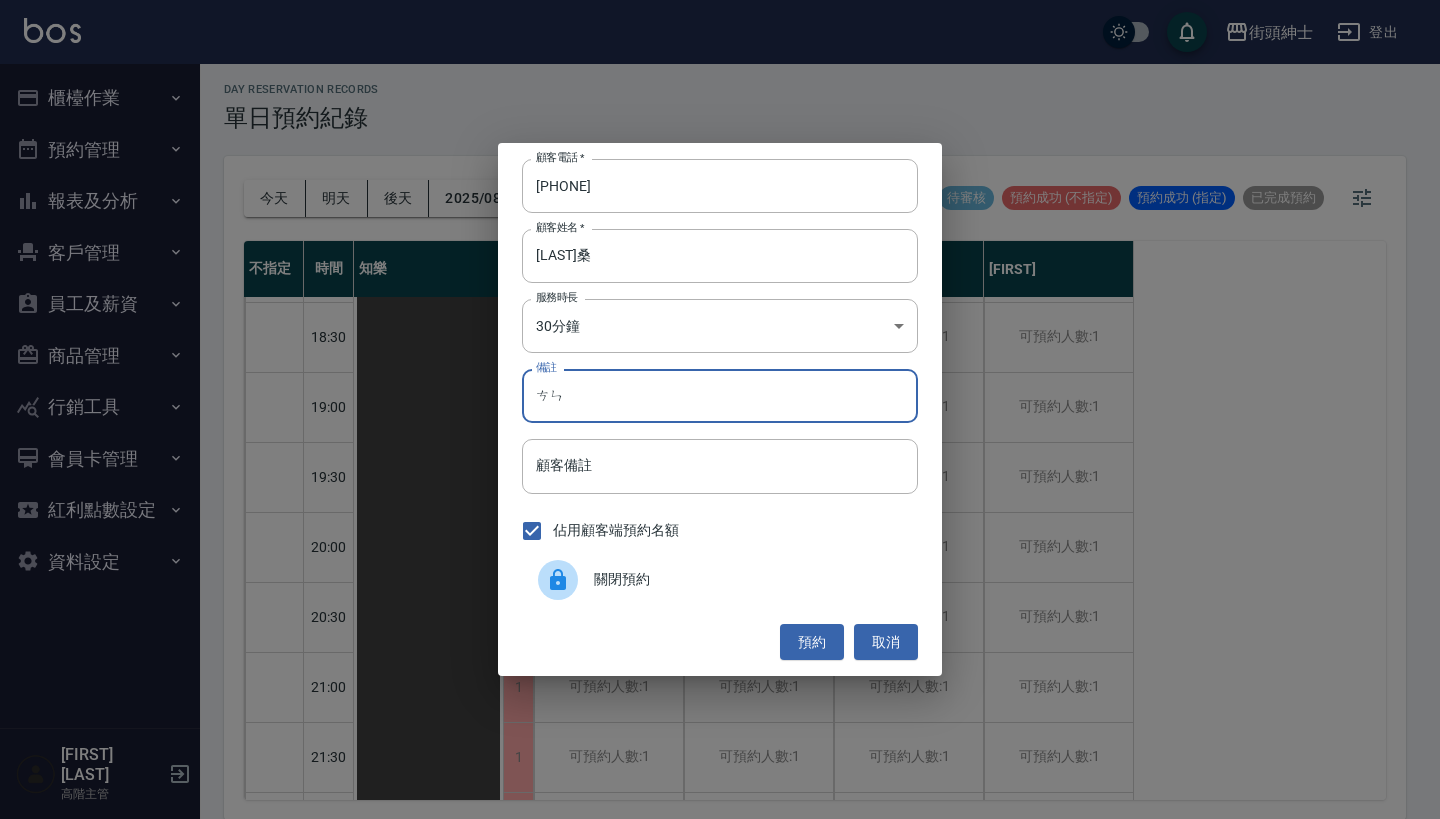 type on "ㄘ" 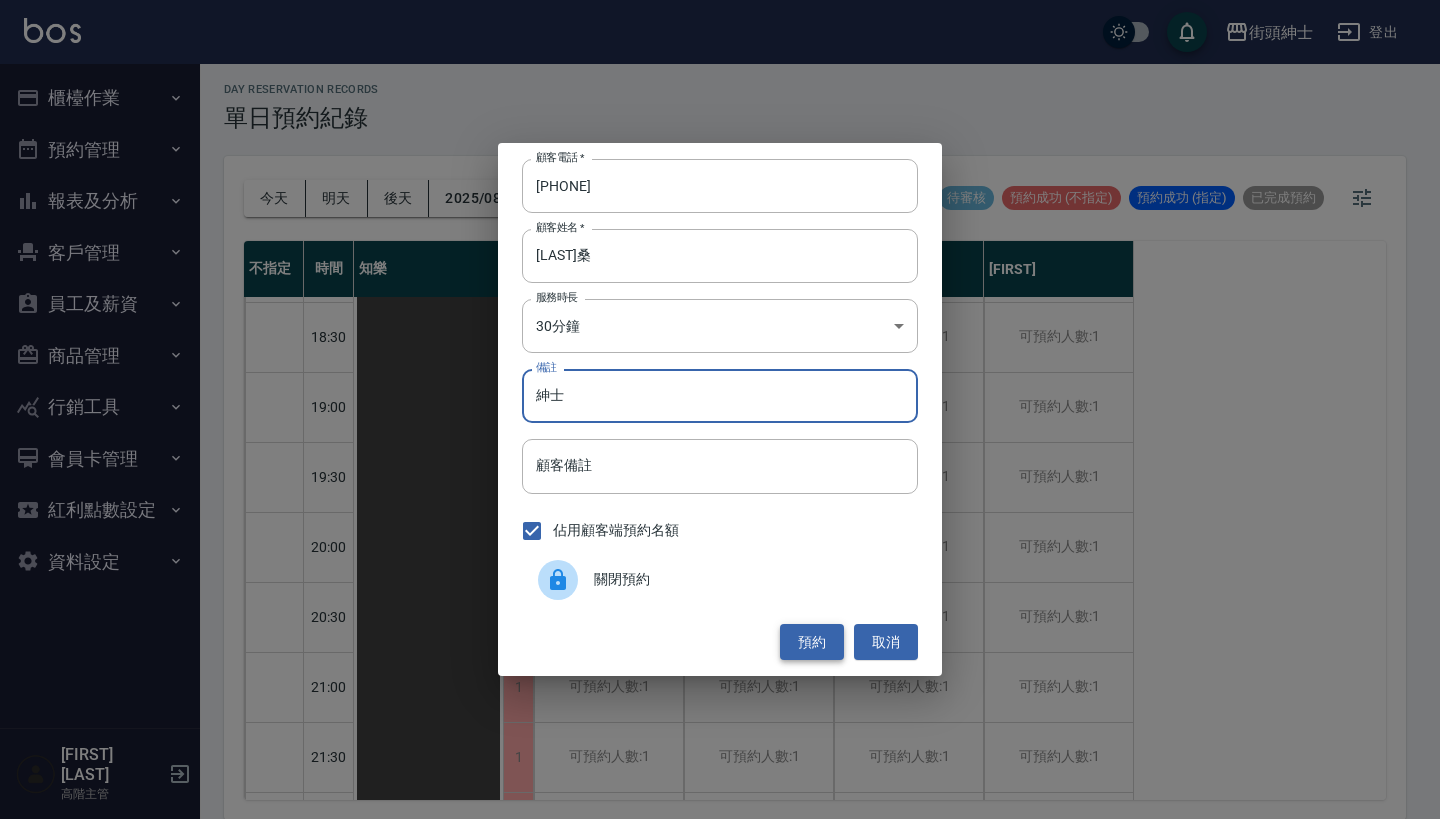 type on "紳士" 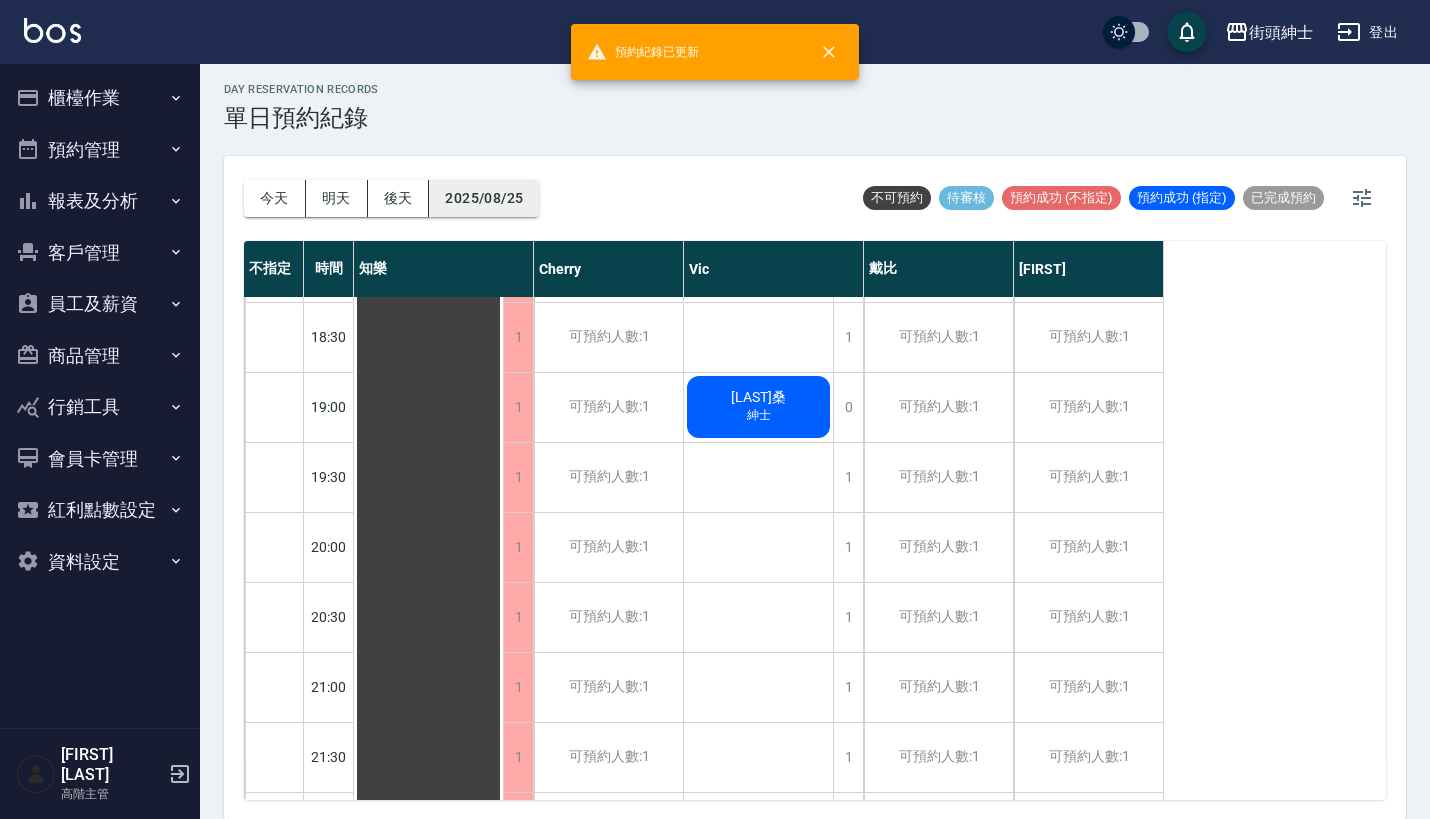 click on "2025/08/25" at bounding box center (484, 198) 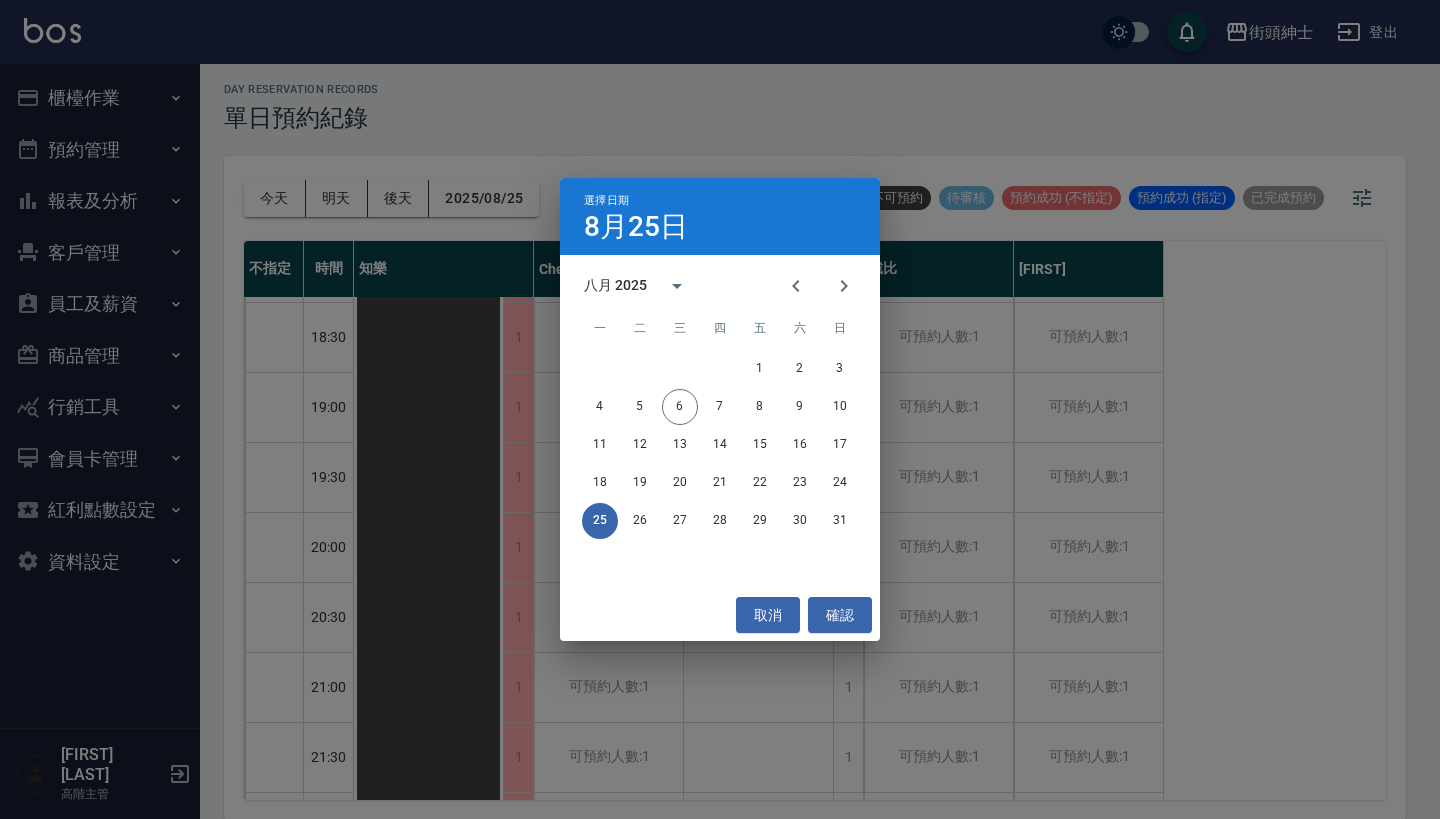 click on "選擇日期 8月25日 八月 2025 一 二 三 四 五 六 日 1 2 3 4 5 6 7 8 9 10 11 12 13 14 15 16 17 18 19 20 21 22 23 24 25 26 27 28 29 30 31 取消 確認" at bounding box center [720, 409] 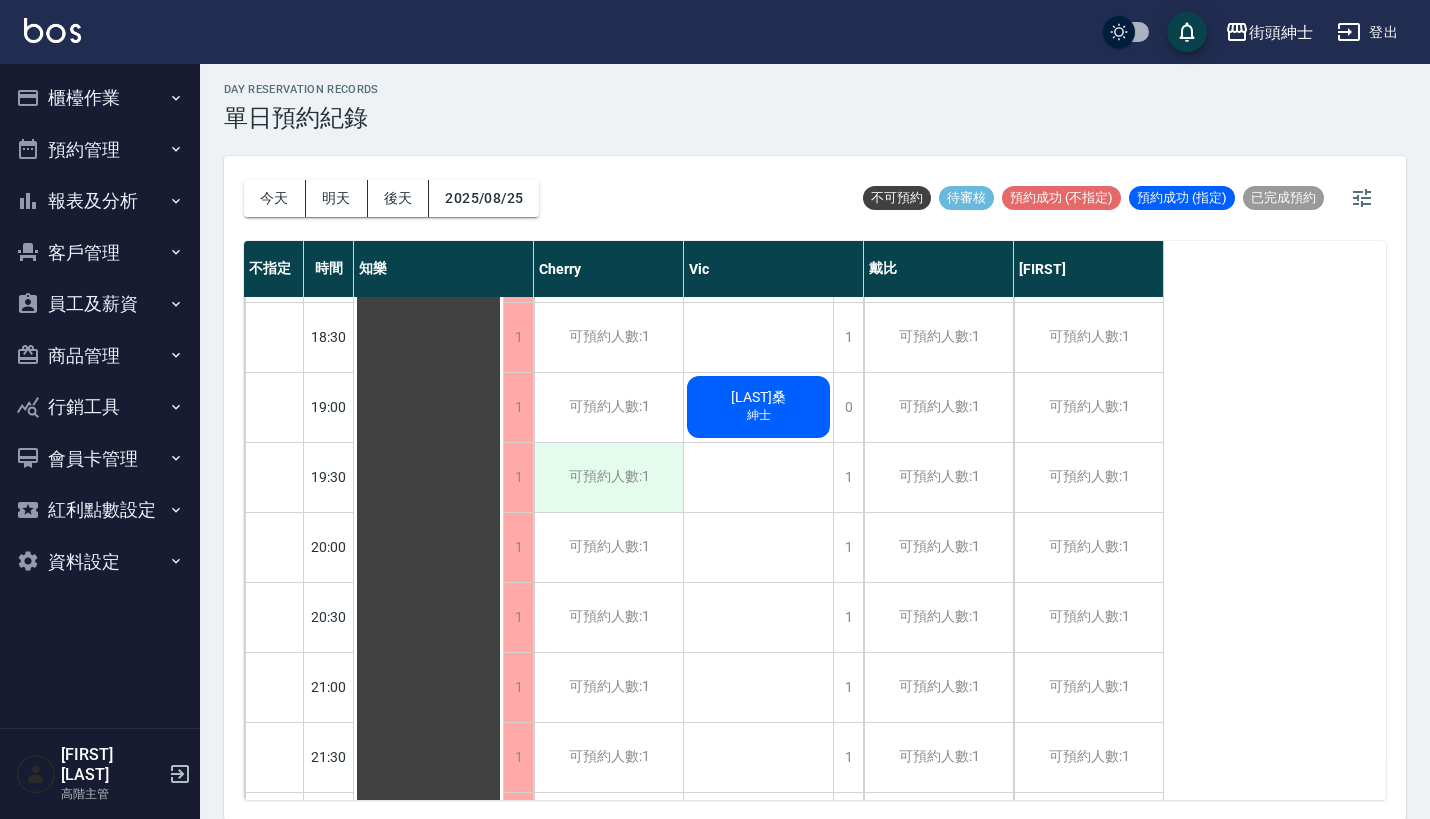 click on "可預約人數:1" at bounding box center (608, 477) 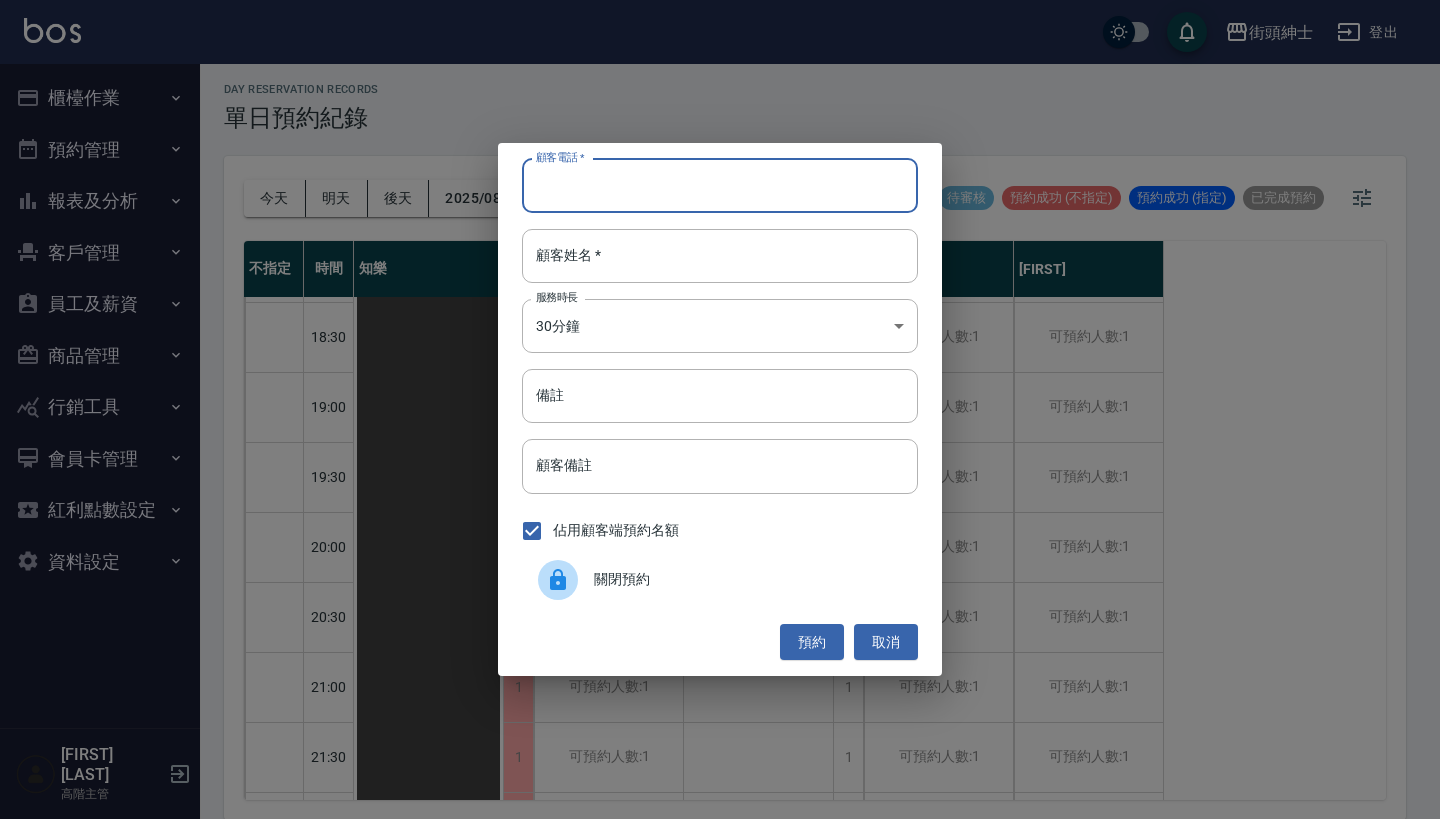 paste on "[LAST] 電話: [PHONE]" 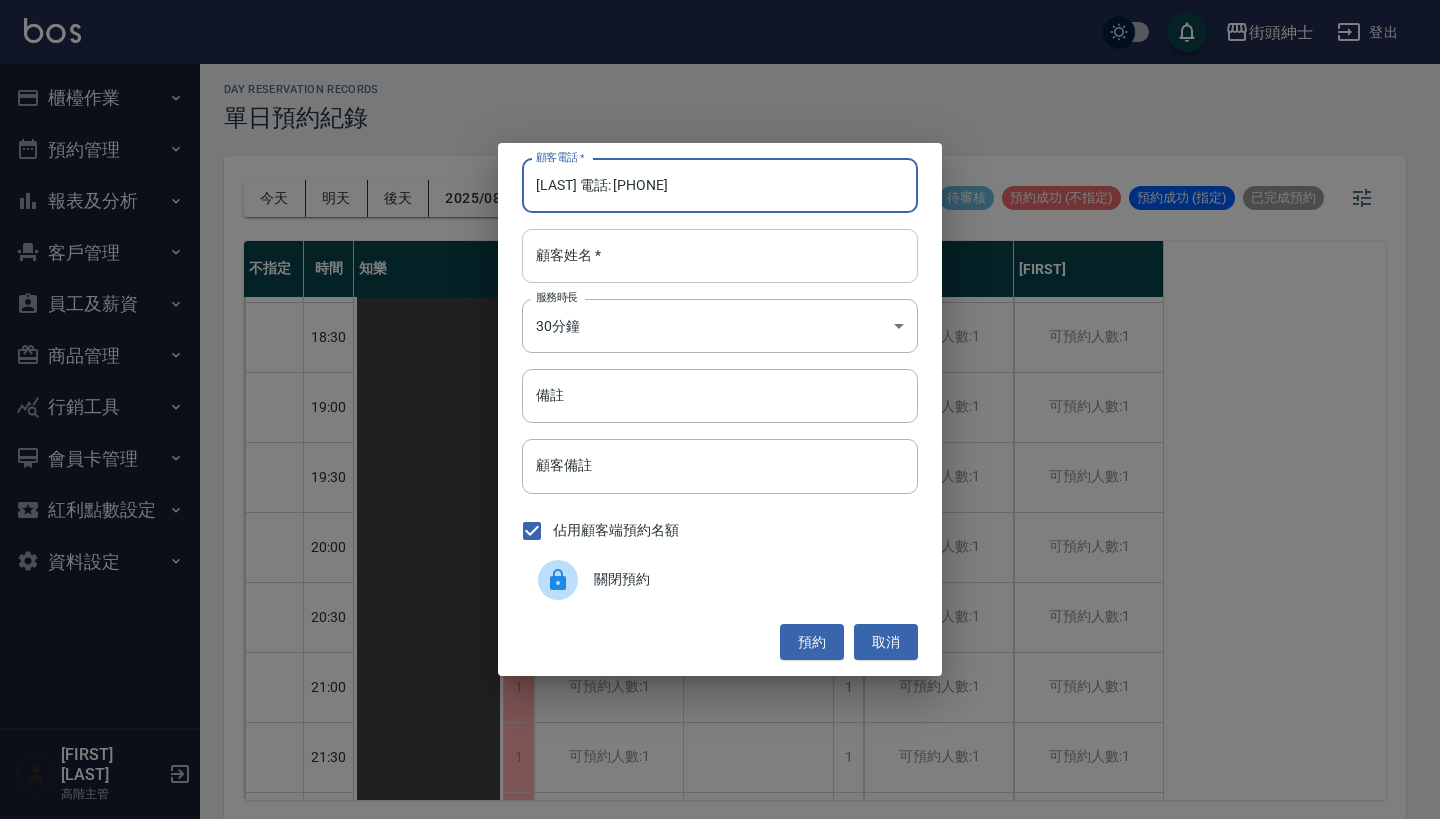type on "[LAST] 電話: [PHONE]" 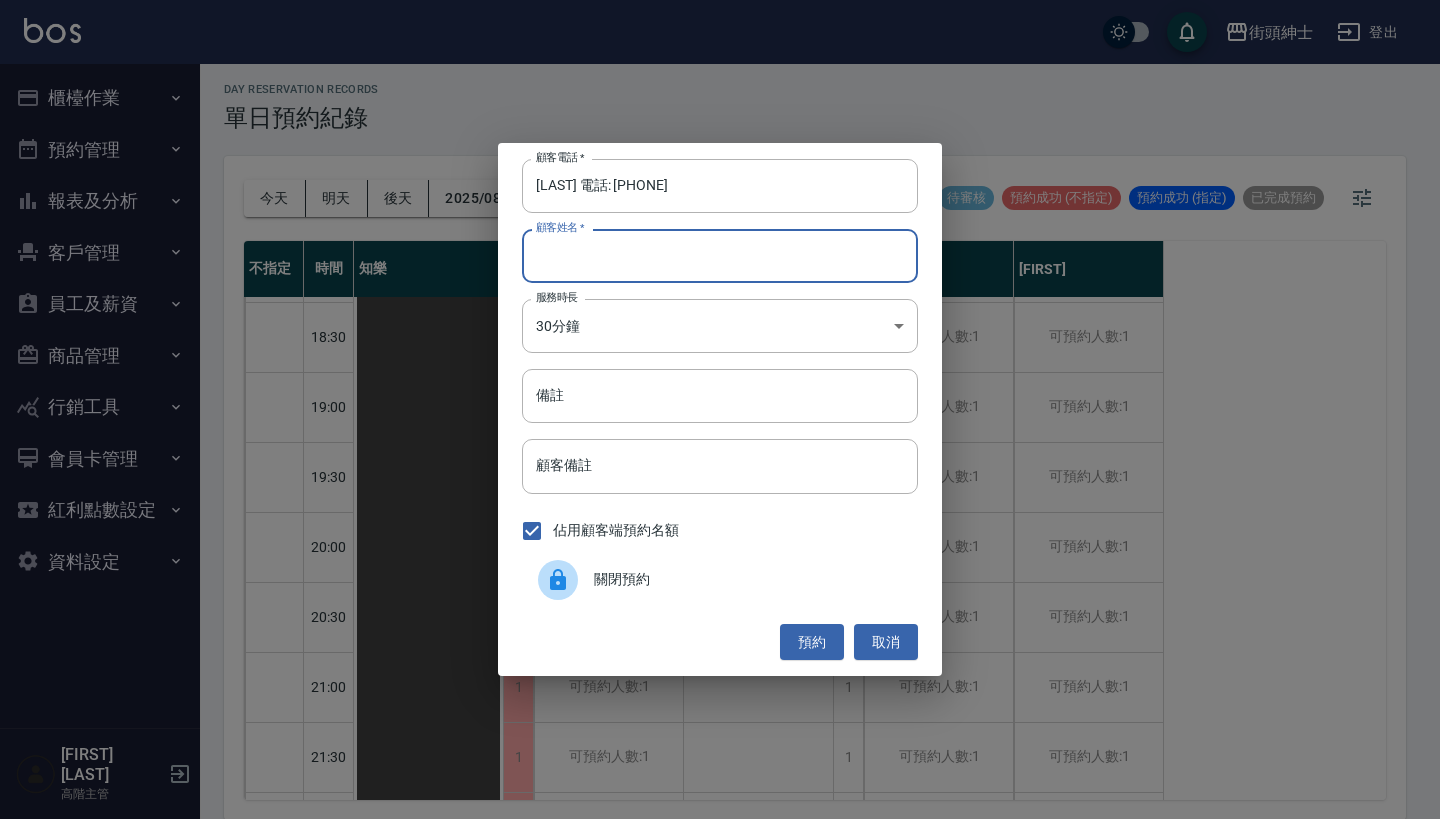 paste on "[LAST] 電話: [PHONE]" 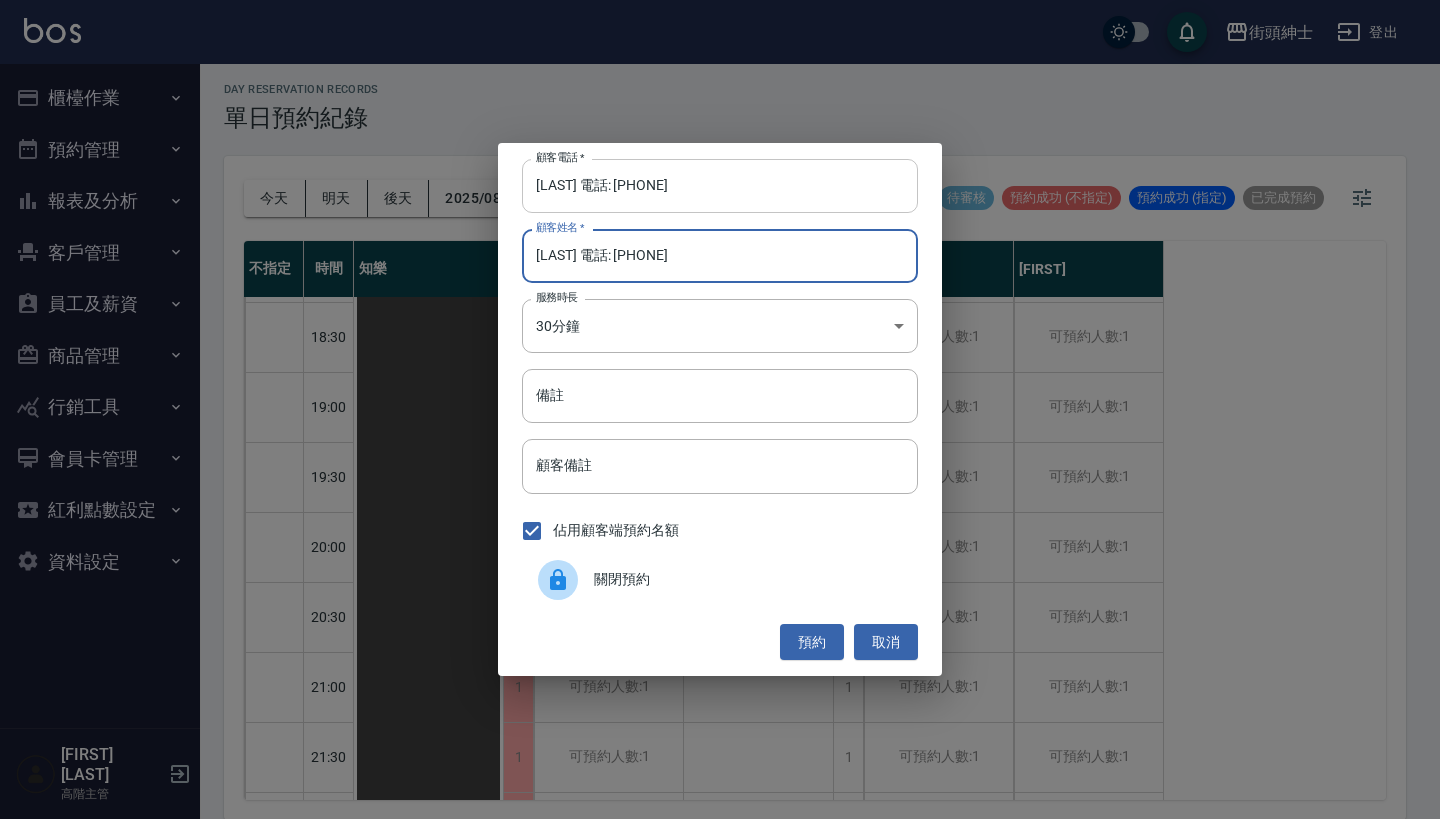 type on "[LAST] 電話: [PHONE]" 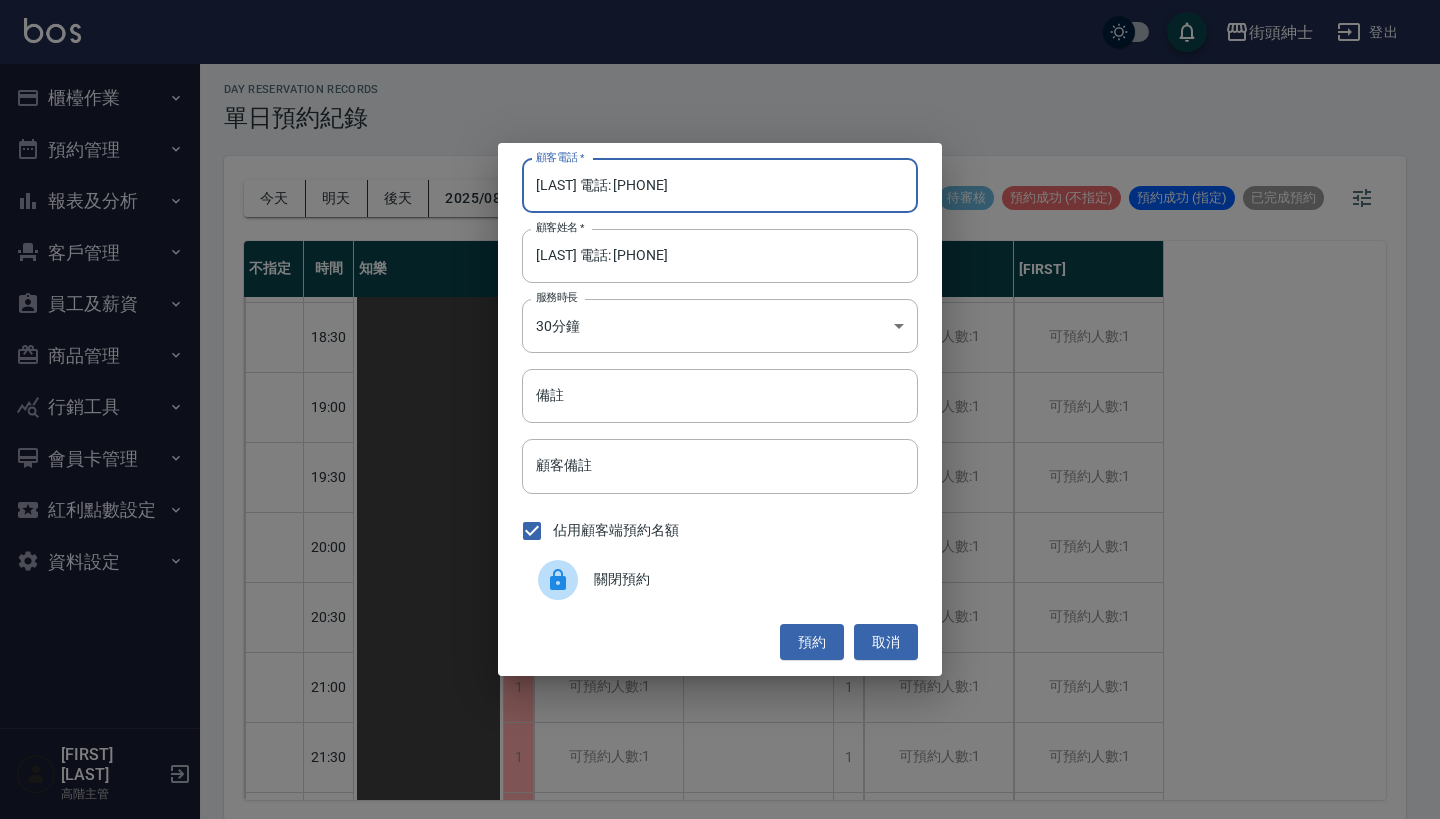drag, startPoint x: 605, startPoint y: 188, endPoint x: 476, endPoint y: 188, distance: 129 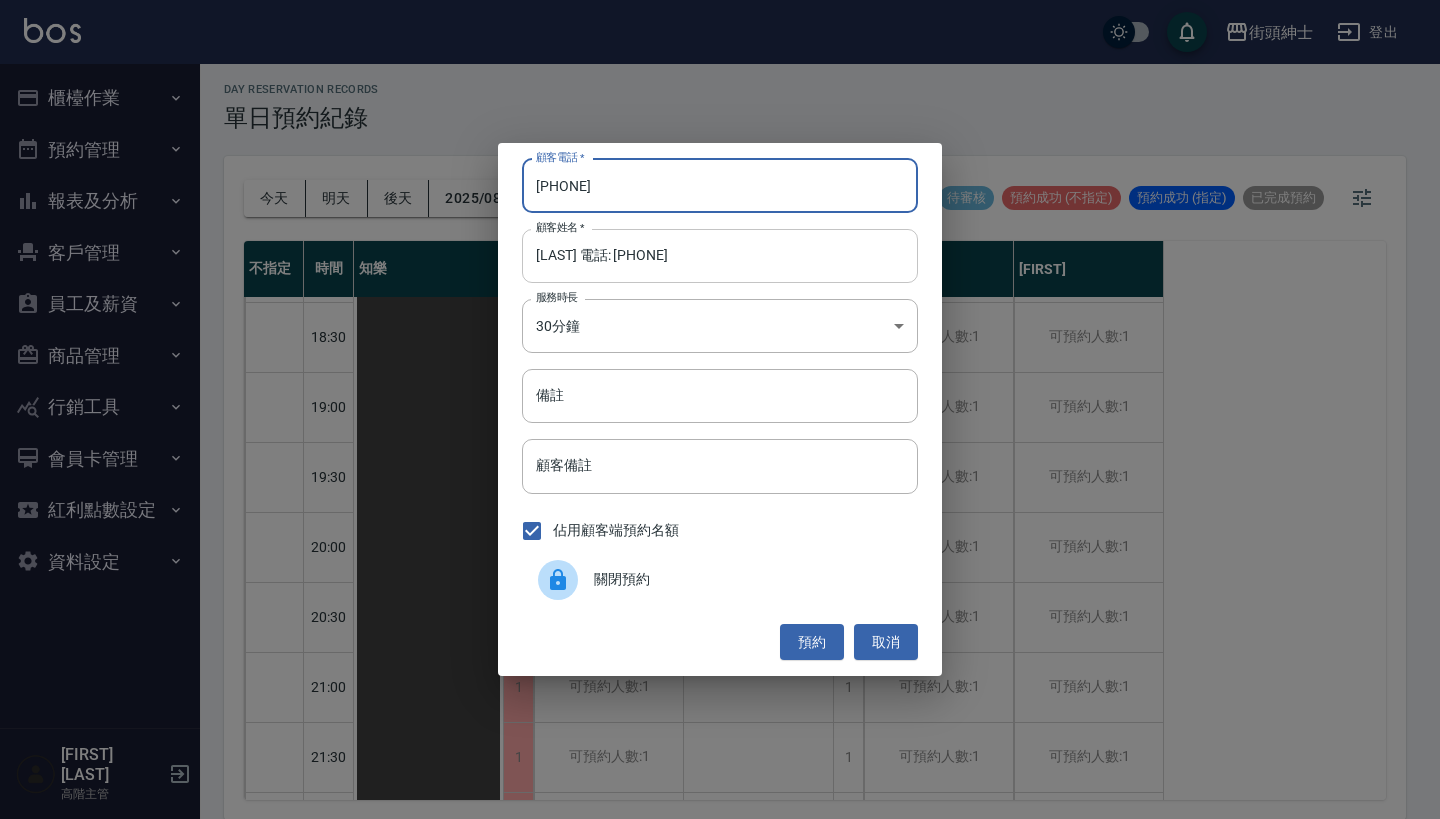 type on "[PHONE]" 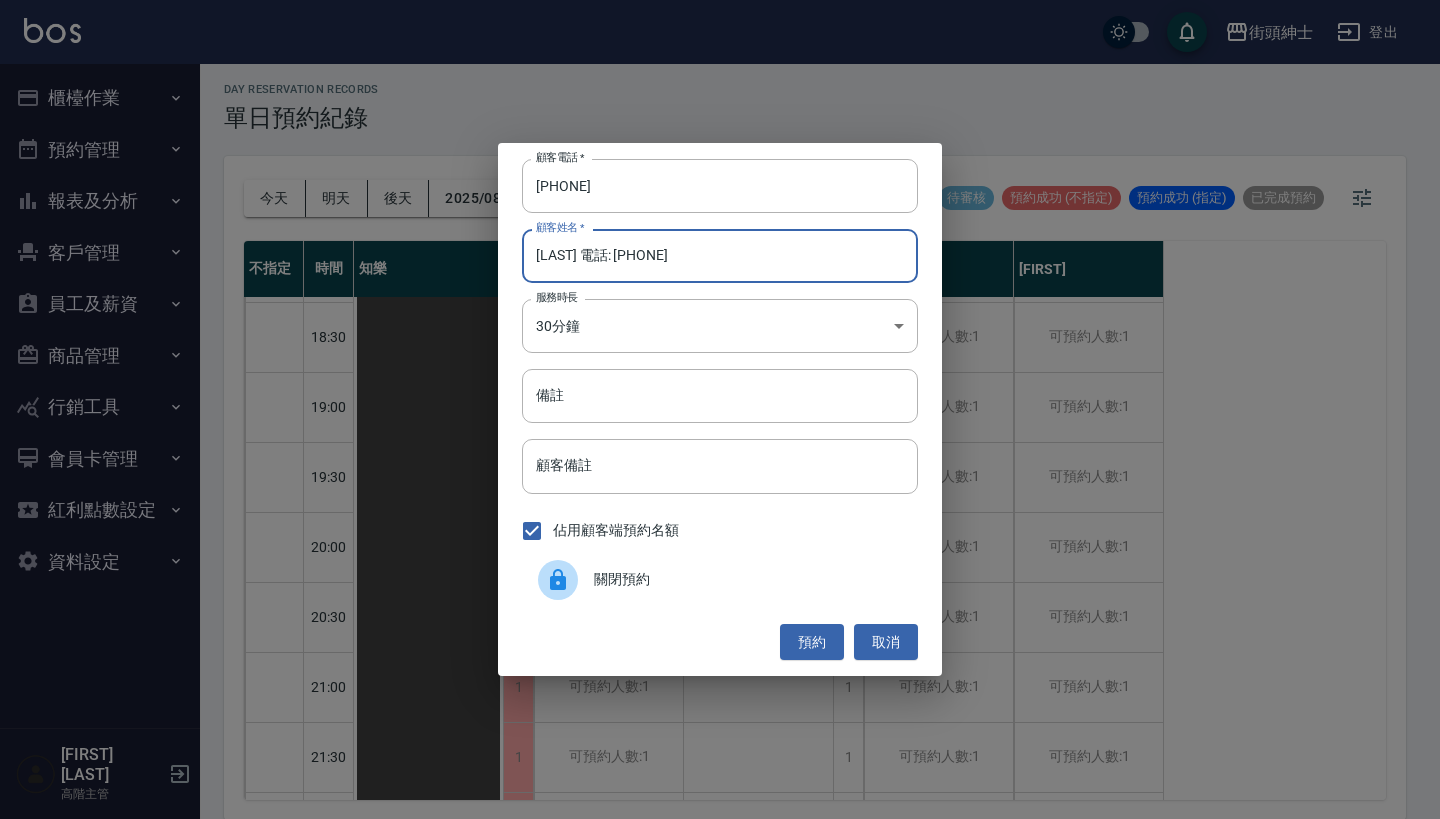 drag, startPoint x: 718, startPoint y: 258, endPoint x: 561, endPoint y: 257, distance: 157.00319 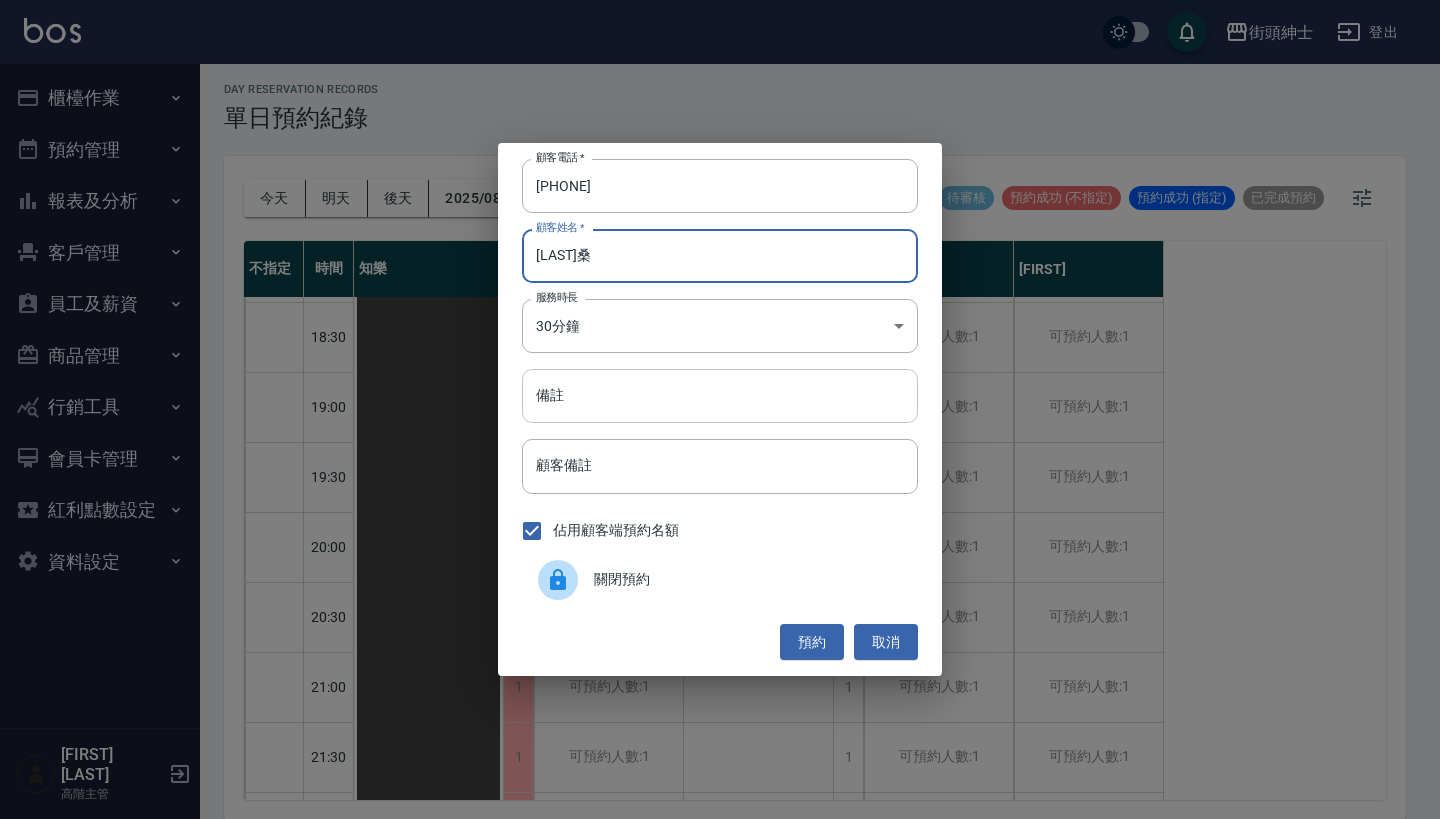 type on "[LAST]桑" 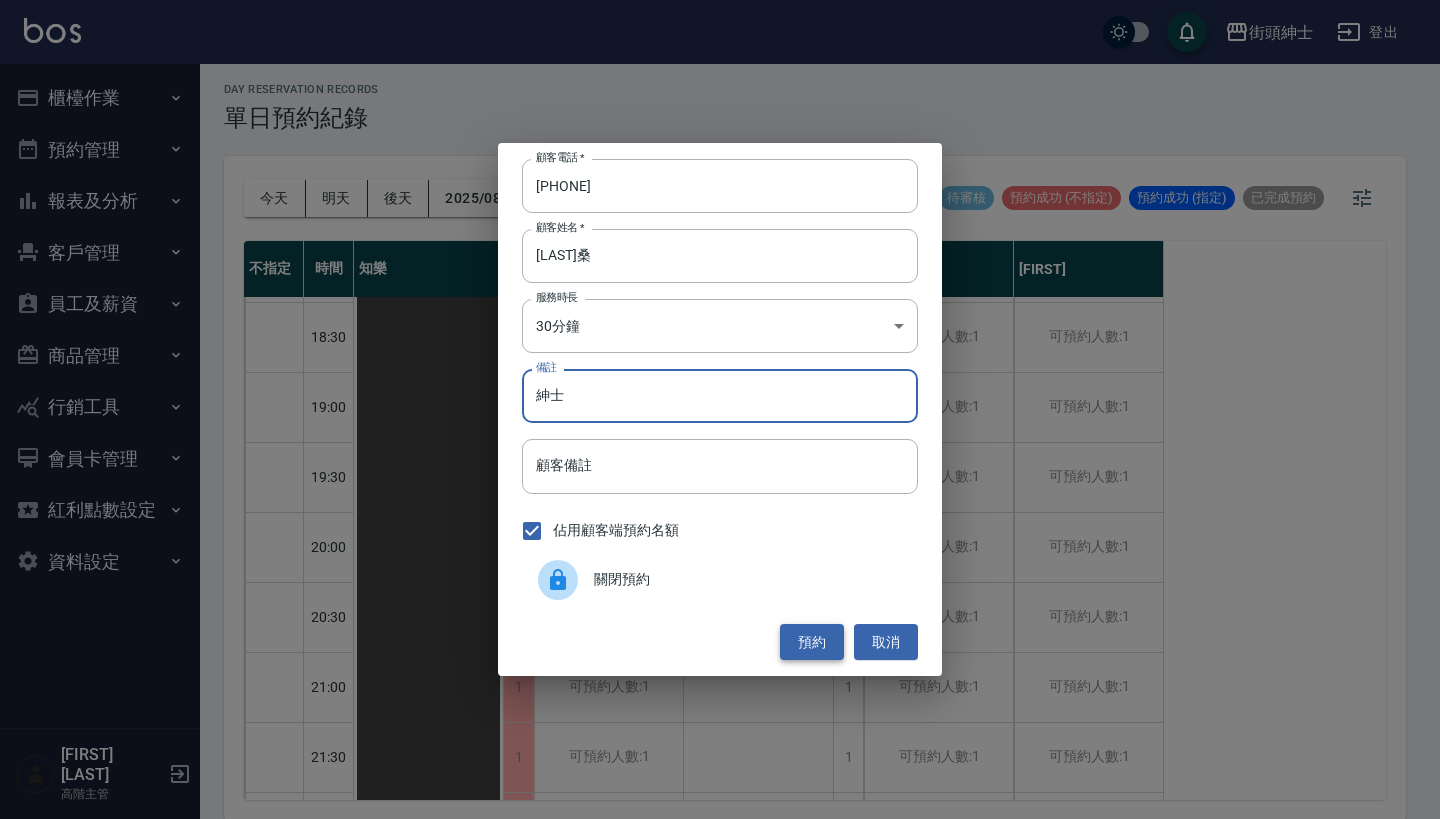 type on "紳士" 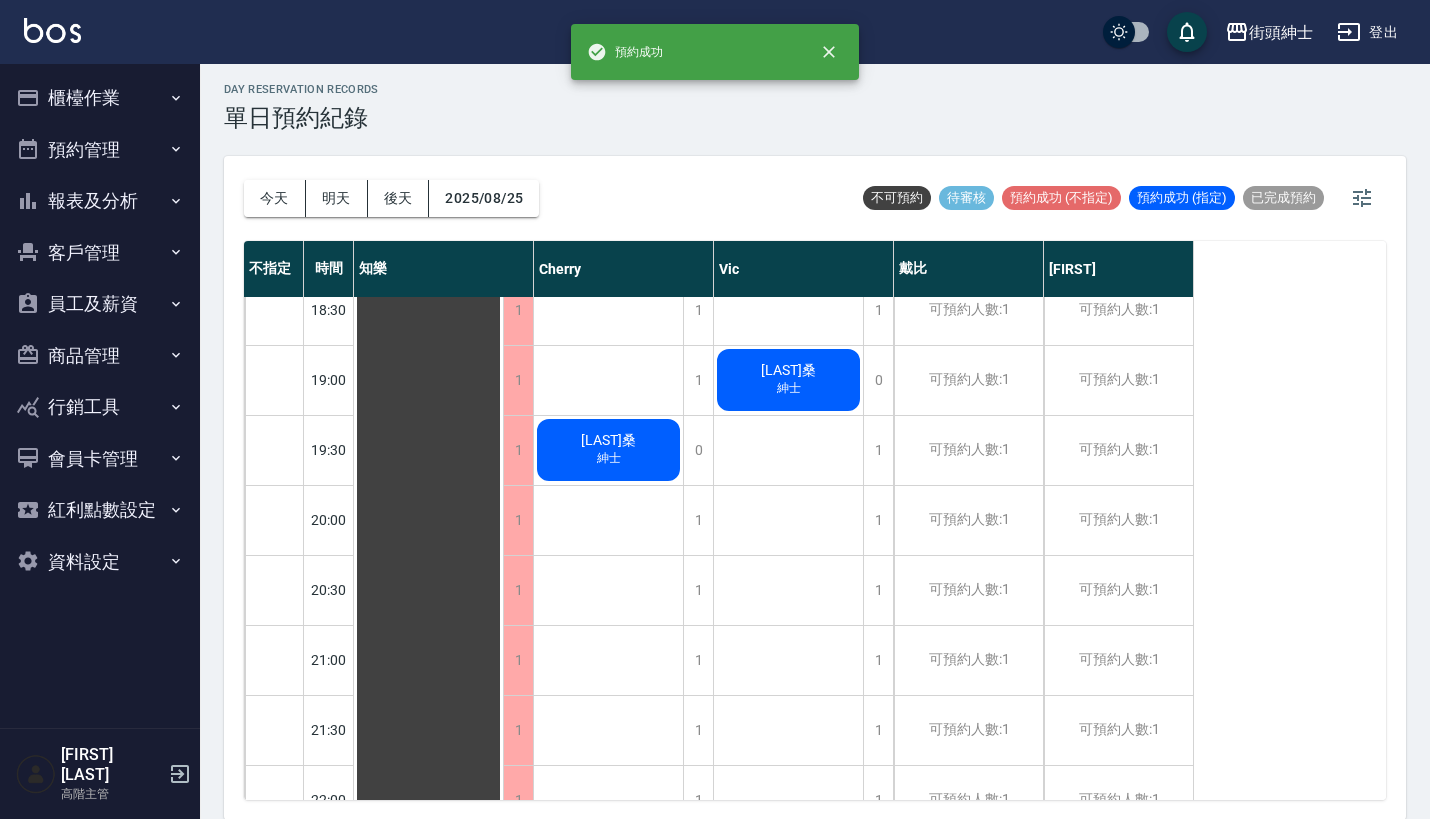 scroll, scrollTop: 1279, scrollLeft: 0, axis: vertical 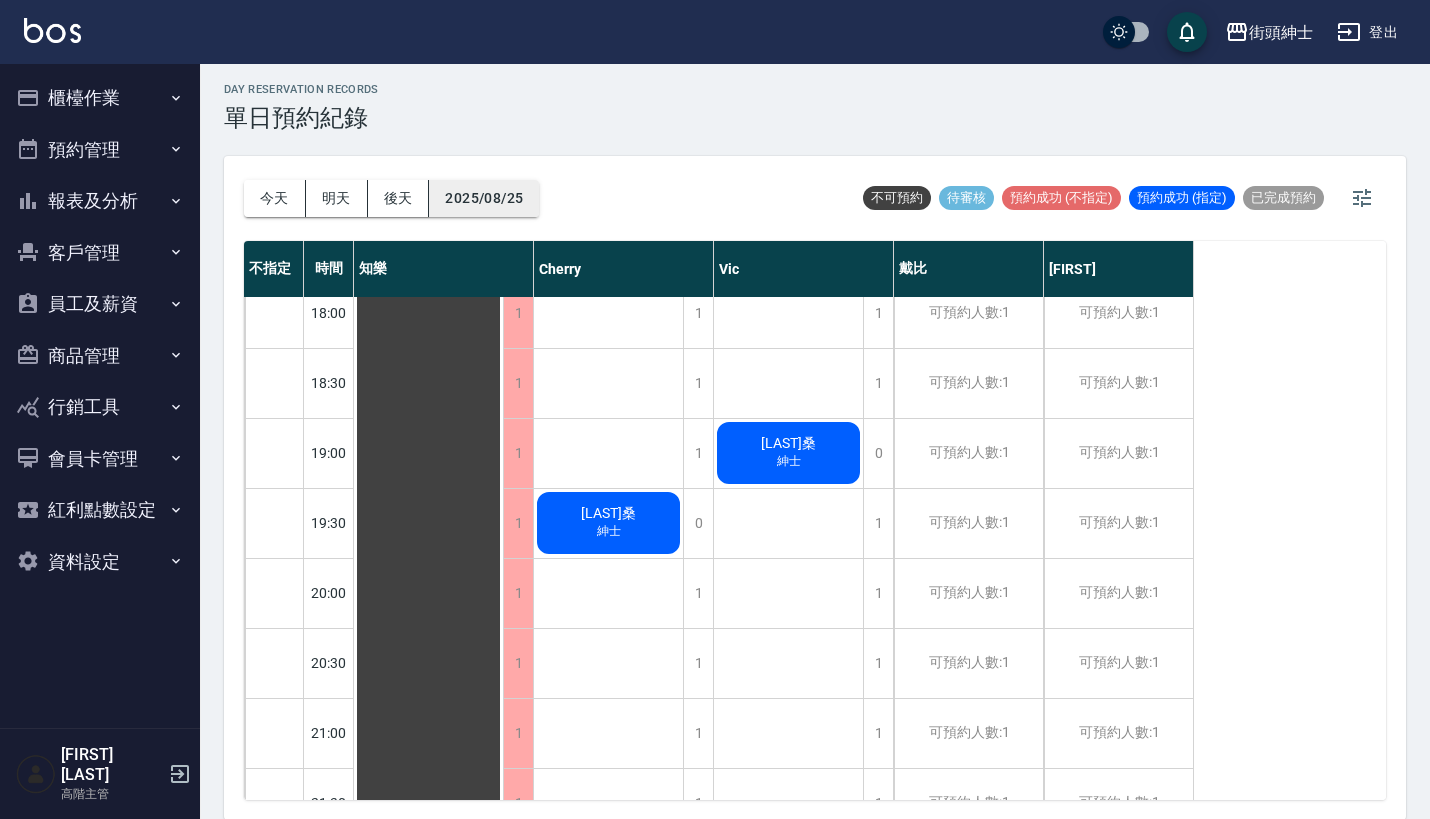 click on "2025/08/25" at bounding box center (484, 198) 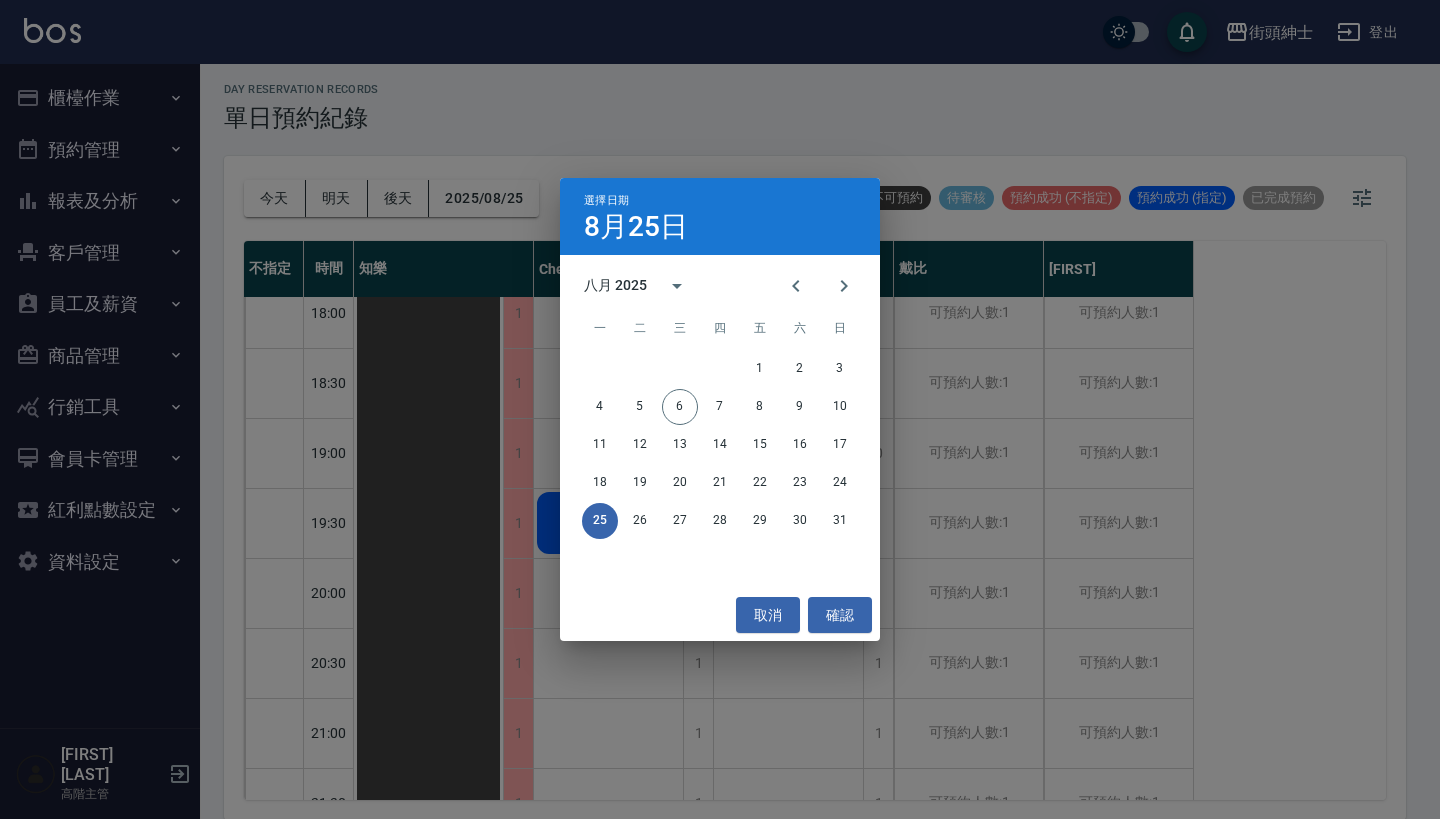 click on "選擇日期 8月25日 八月 2025 一 二 三 四 五 六 日 1 2 3 4 5 6 7 8 9 10 11 12 13 14 15 16 17 18 19 20 21 22 23 24 25 26 27 28 29 30 31 取消 確認" at bounding box center [720, 409] 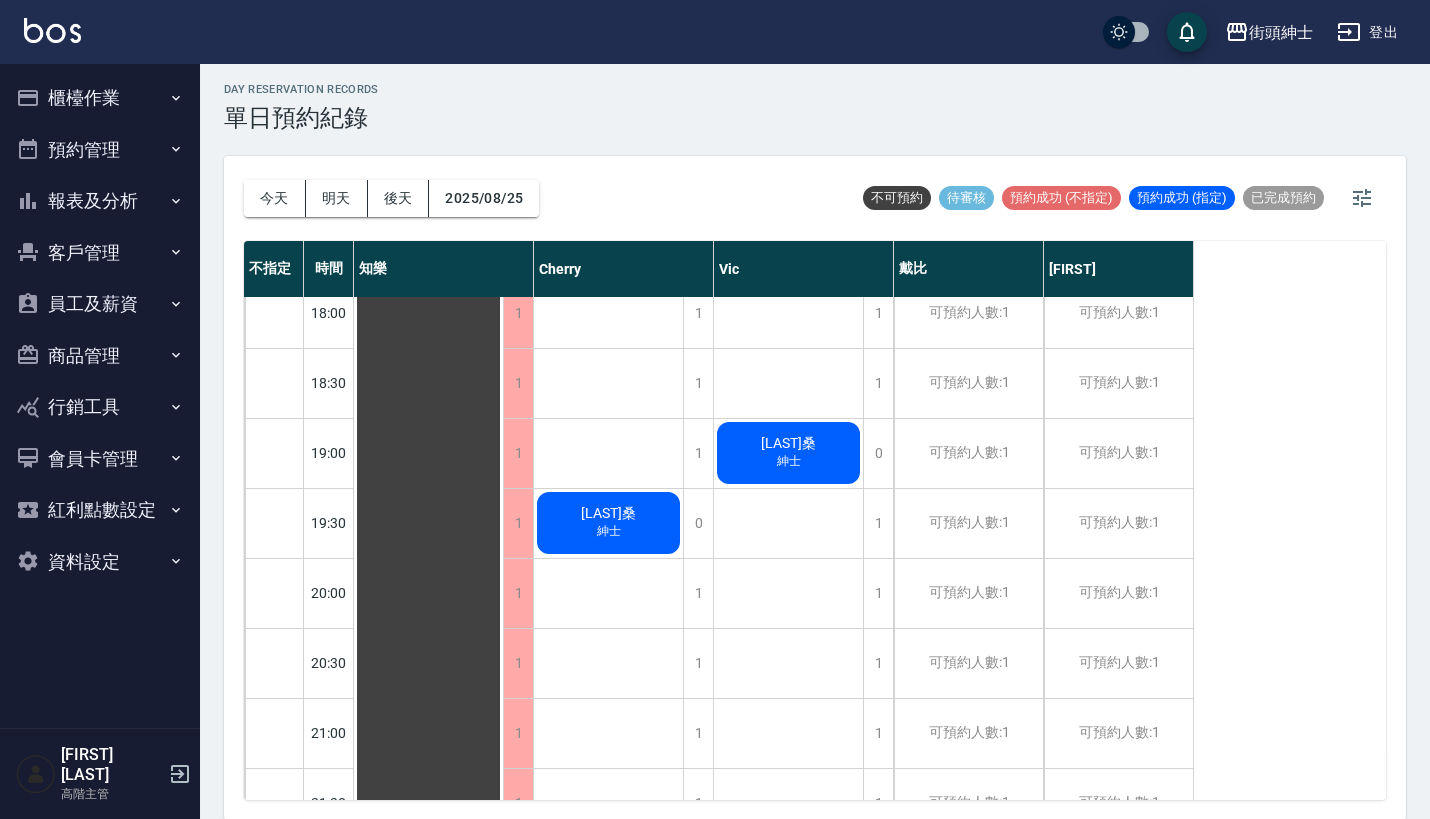 click on "[LAST]桑 紳士" at bounding box center (428, 33) 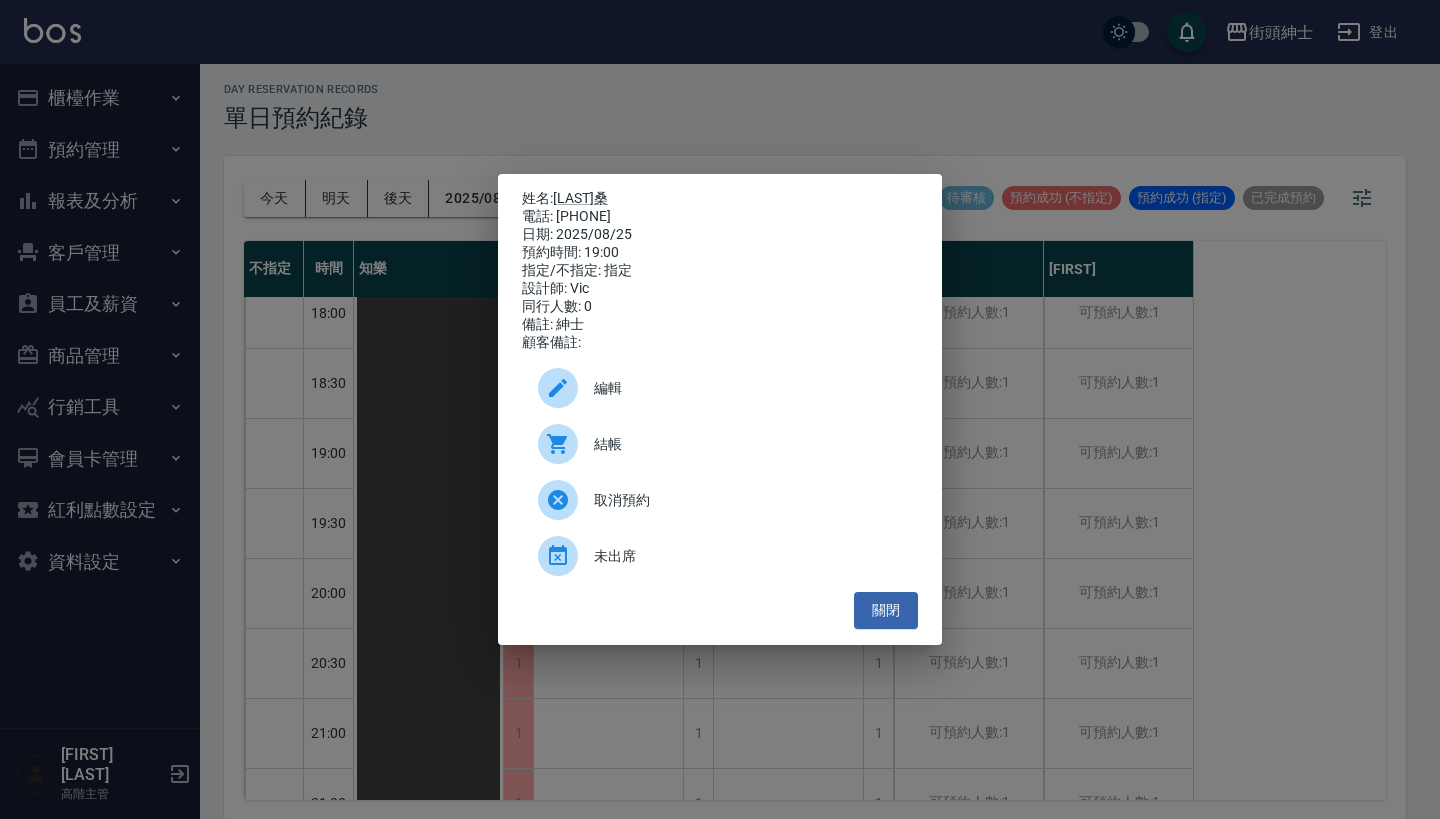 click on "姓名: [LAST] 電話: [PHONE] 日期: [DATE] 預約時間: 19:00 指定/不指定: 指定 設計師: [FIRST] 同行人數: 0 備註: 紳士 顧客備註: 編輯 結帳 取消預約 未出席 關閉" at bounding box center [720, 409] 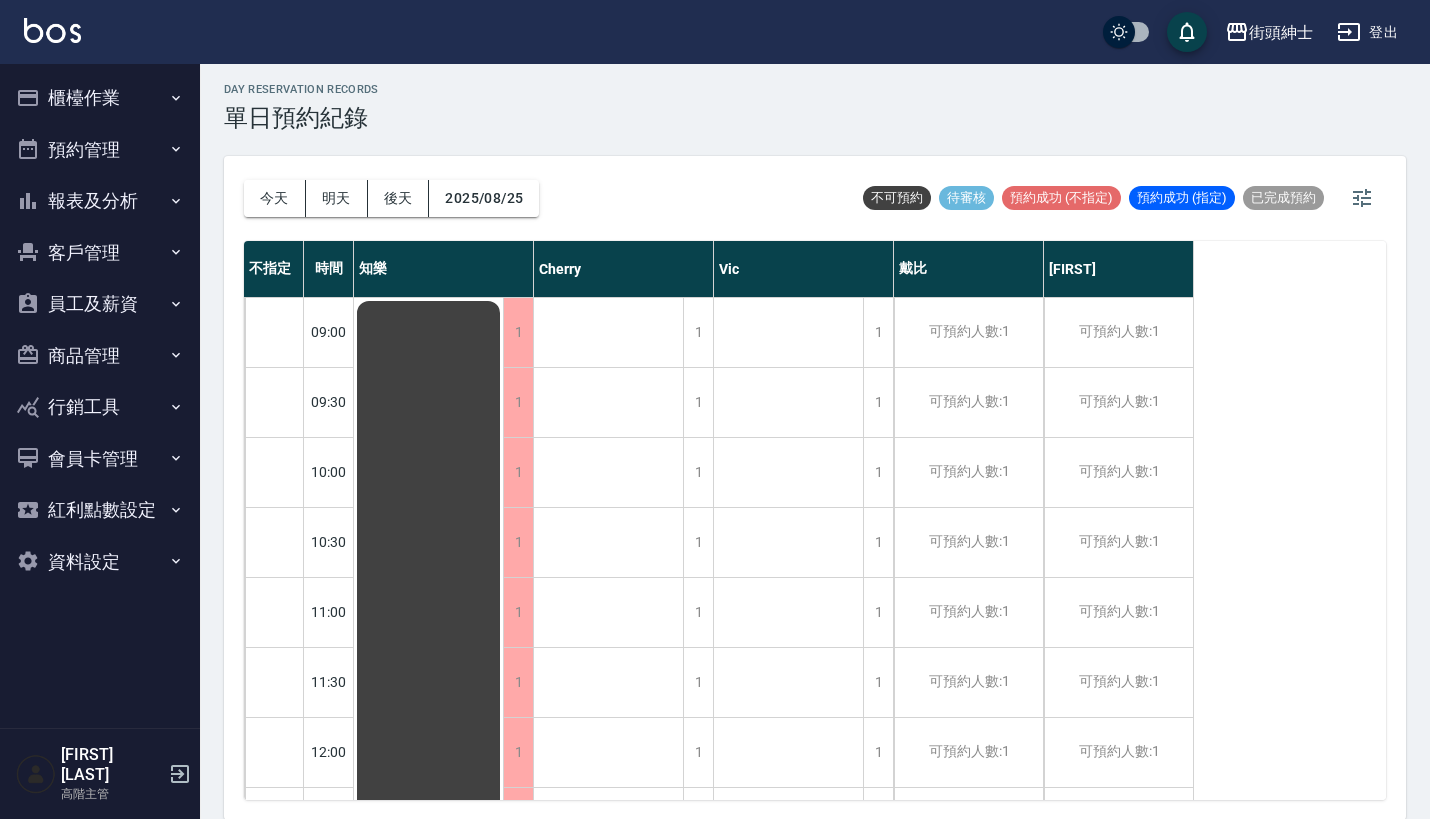 scroll, scrollTop: 0, scrollLeft: 0, axis: both 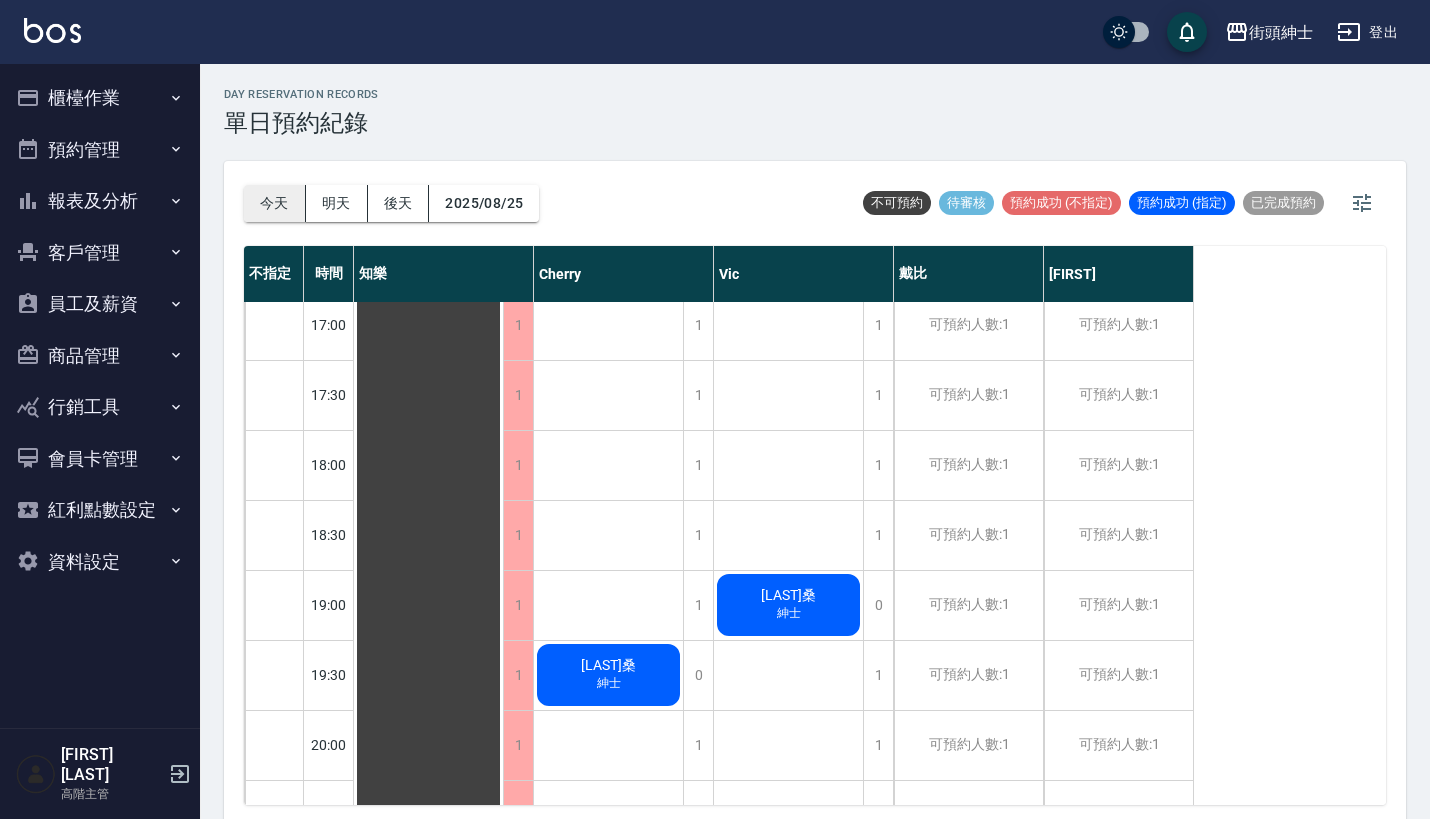 click on "今天" at bounding box center (275, 203) 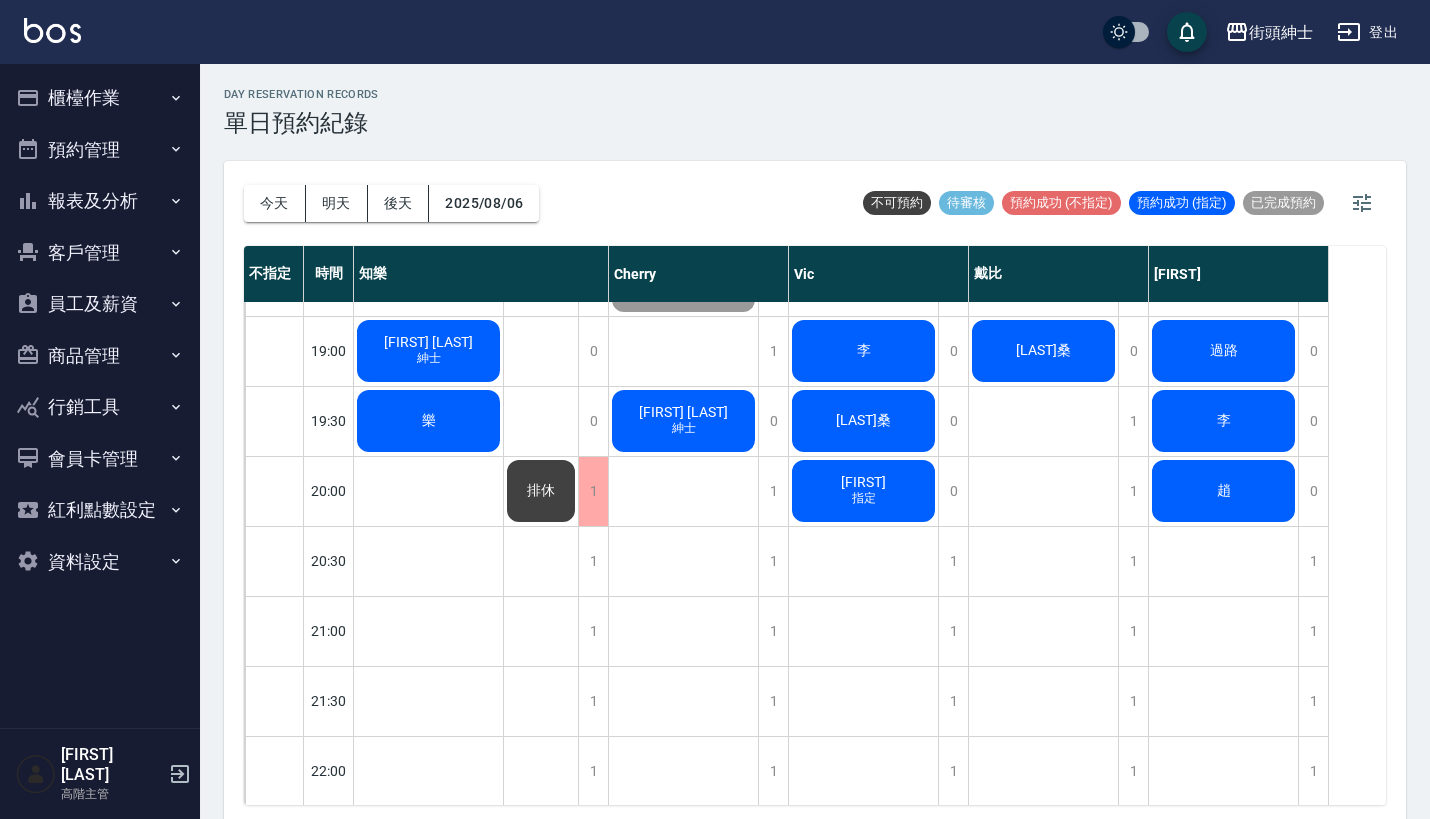 scroll, scrollTop: 1347, scrollLeft: 0, axis: vertical 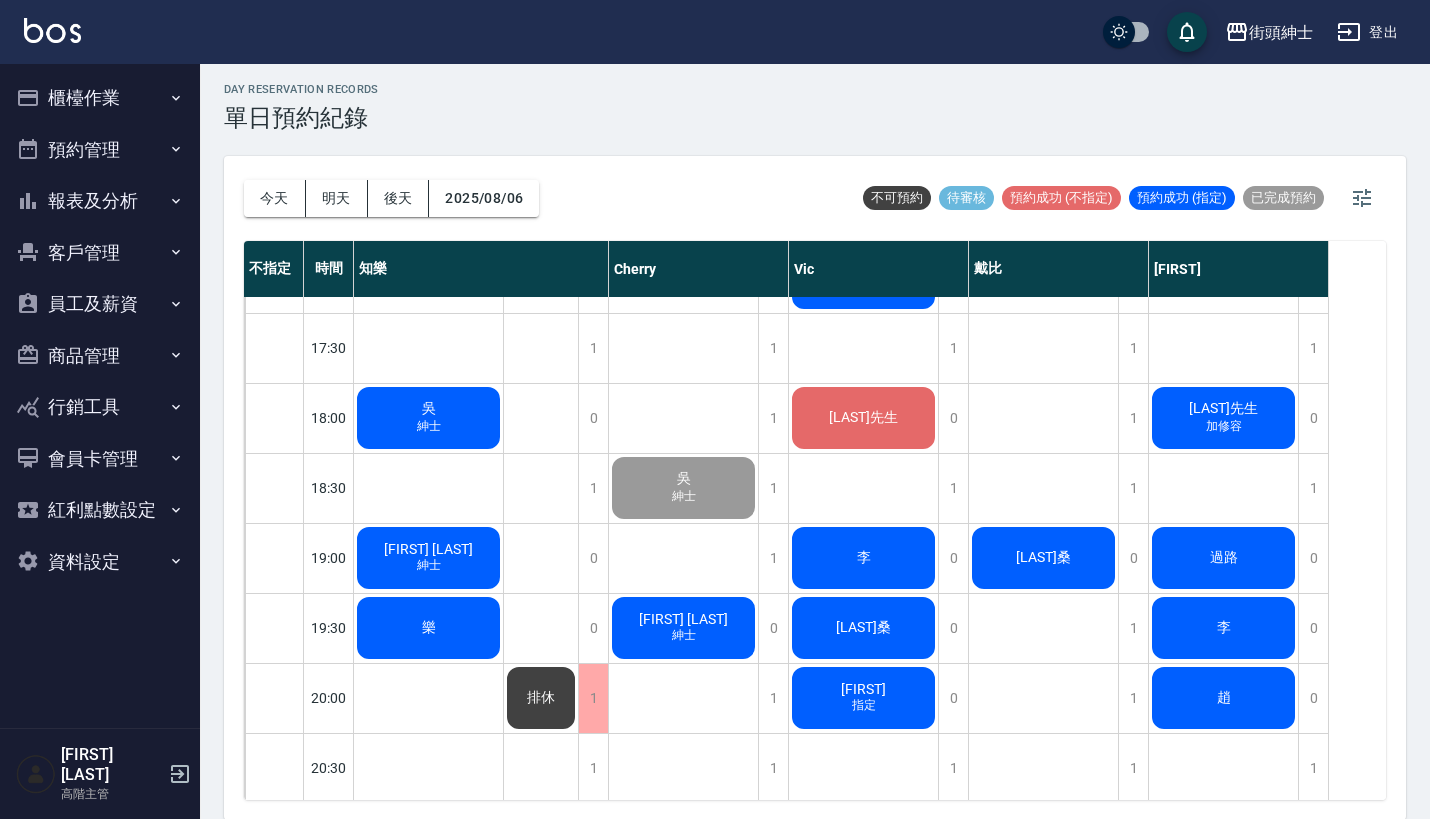 click on "[LAST]桑" at bounding box center [428, -142] 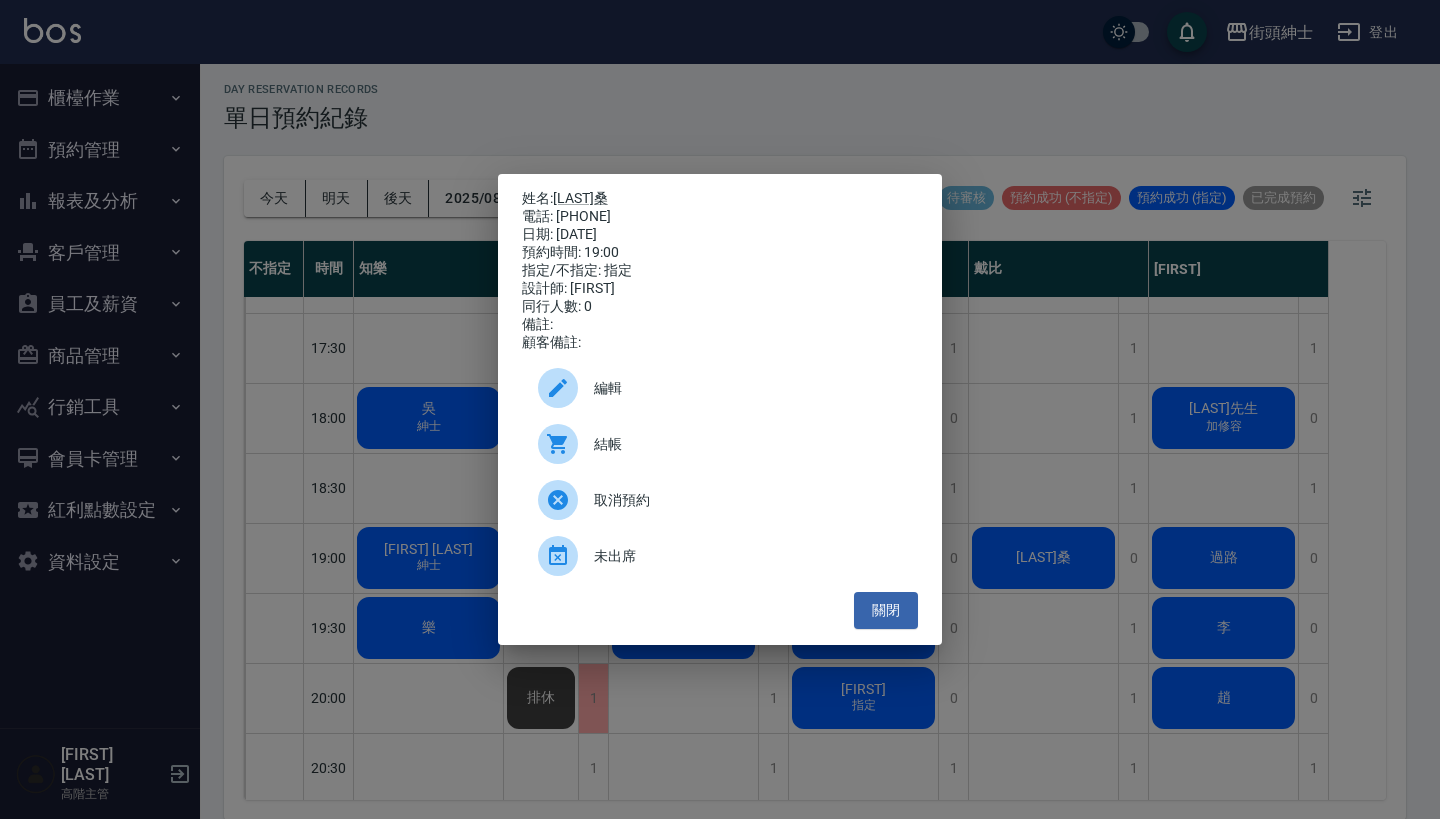 click on "結帳" at bounding box center (748, 444) 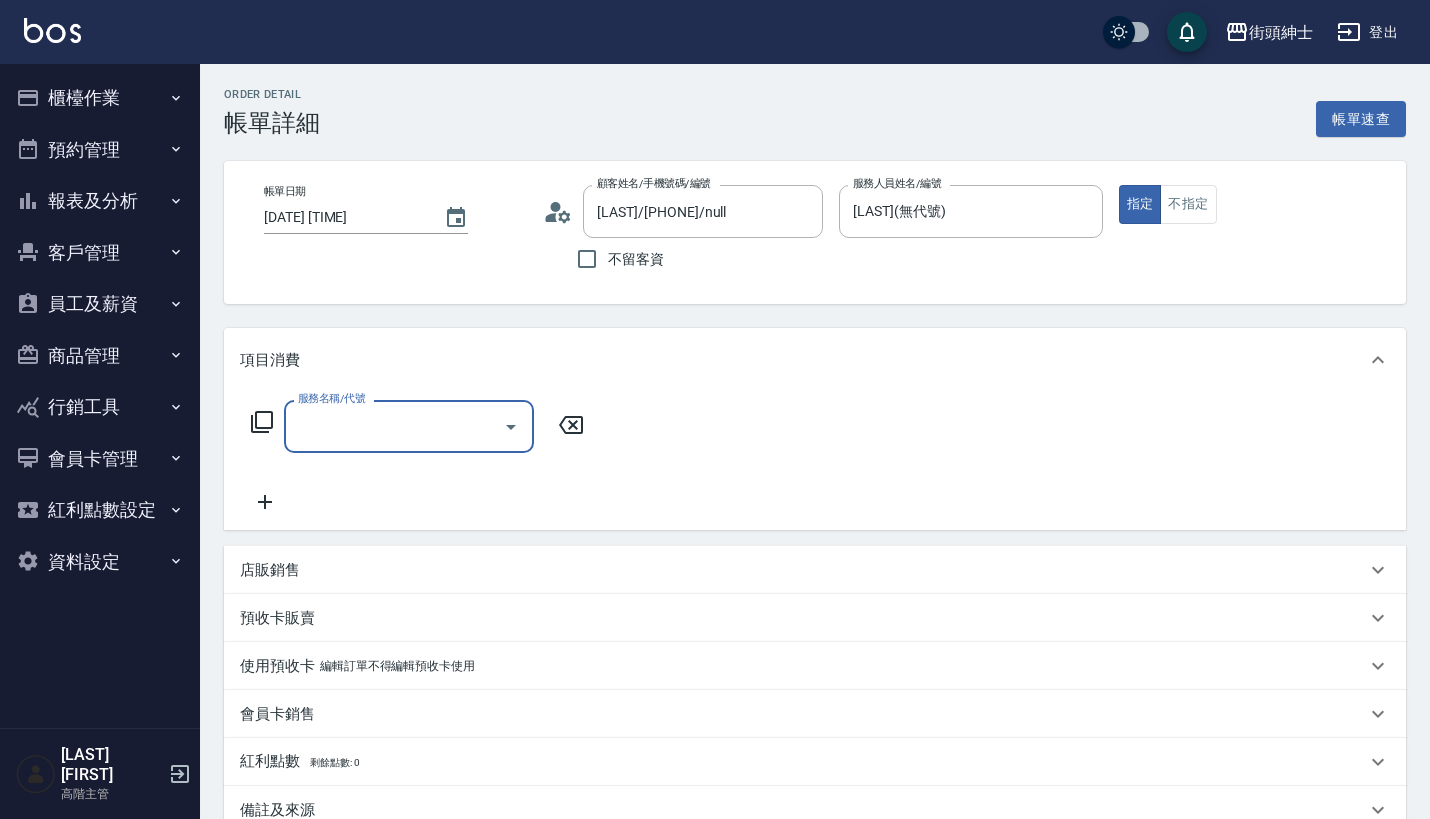 scroll, scrollTop: 0, scrollLeft: 0, axis: both 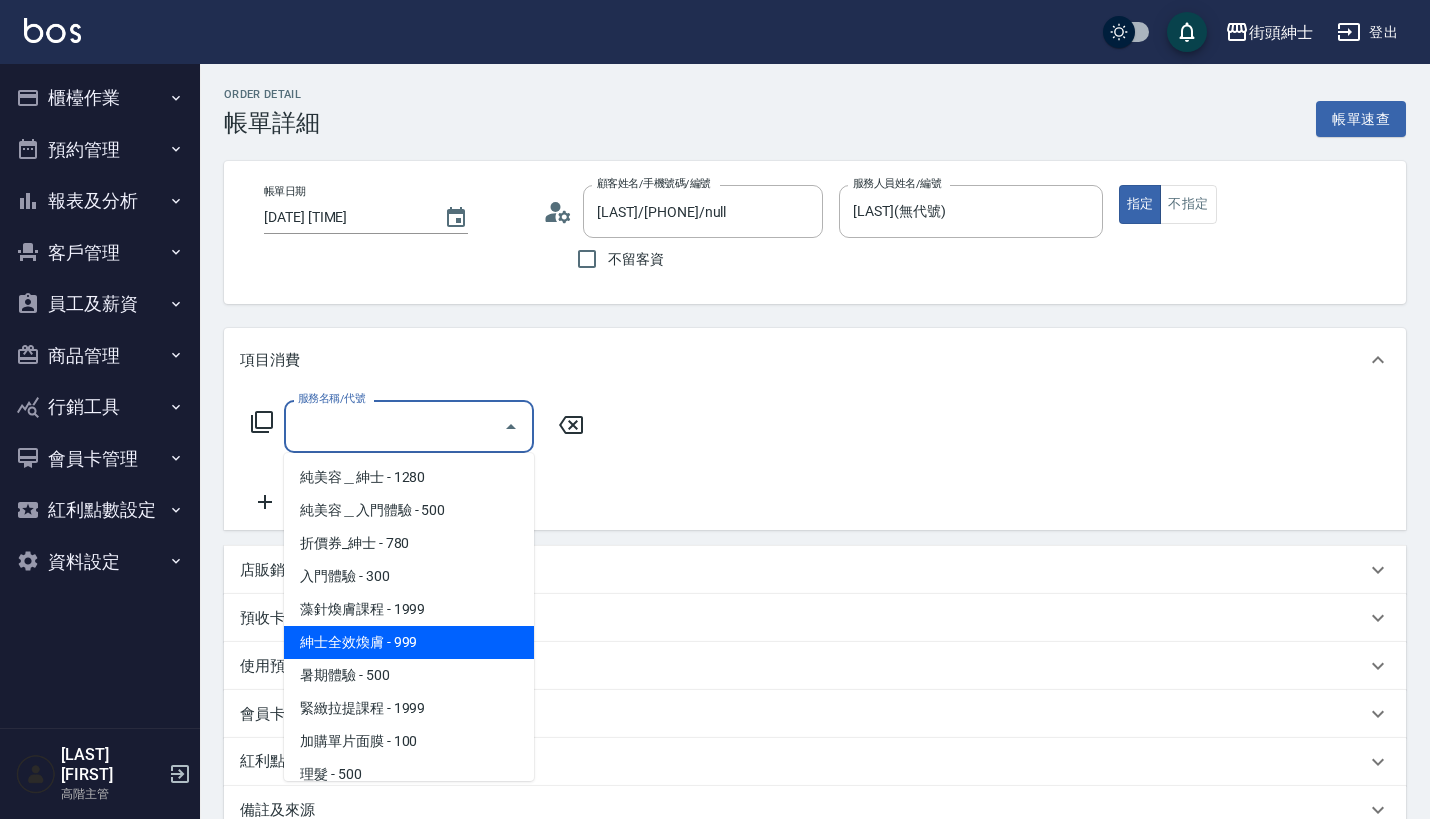 click on "紳士全效煥膚 - 999" at bounding box center (409, 642) 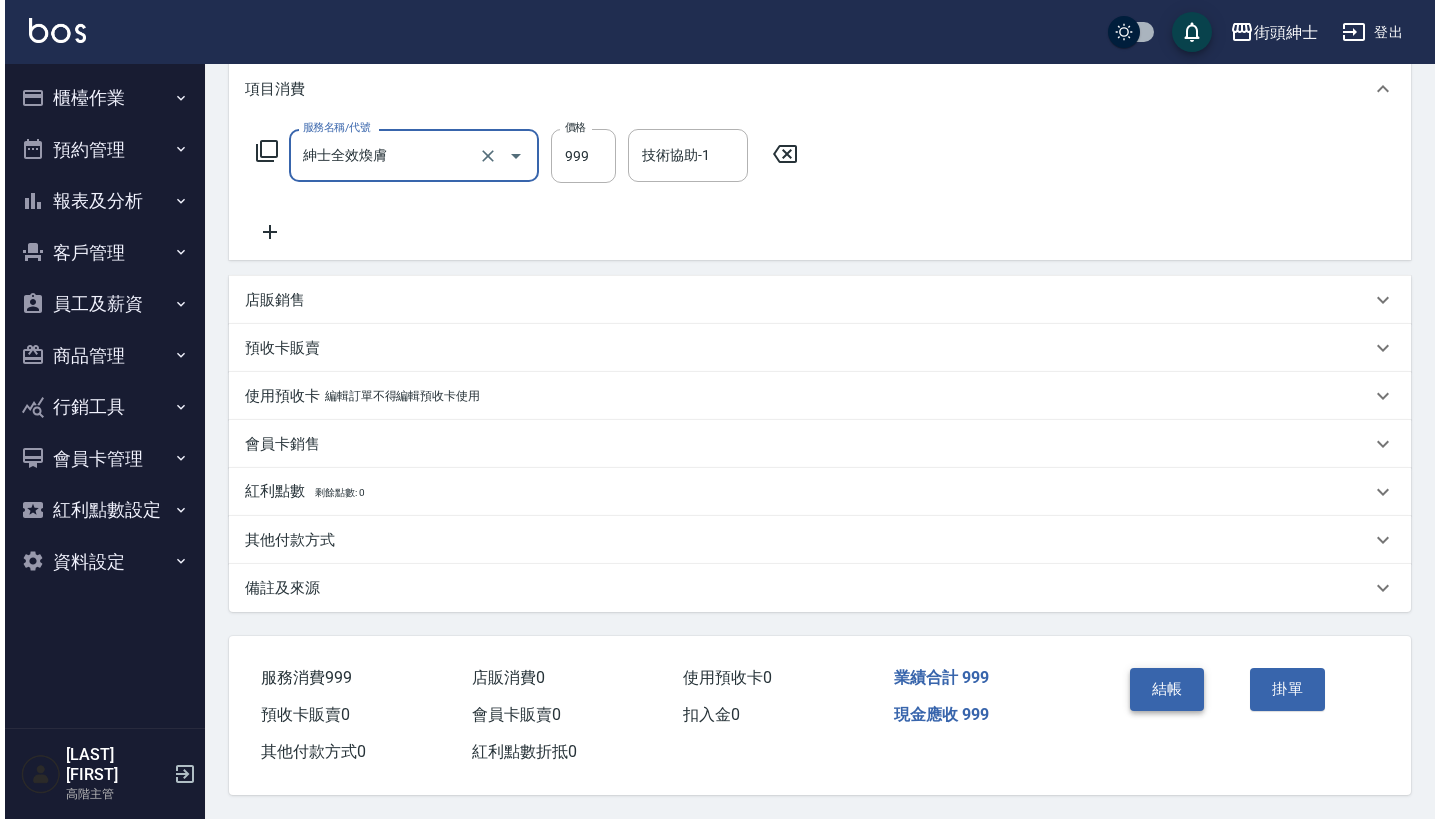 scroll, scrollTop: 280, scrollLeft: 0, axis: vertical 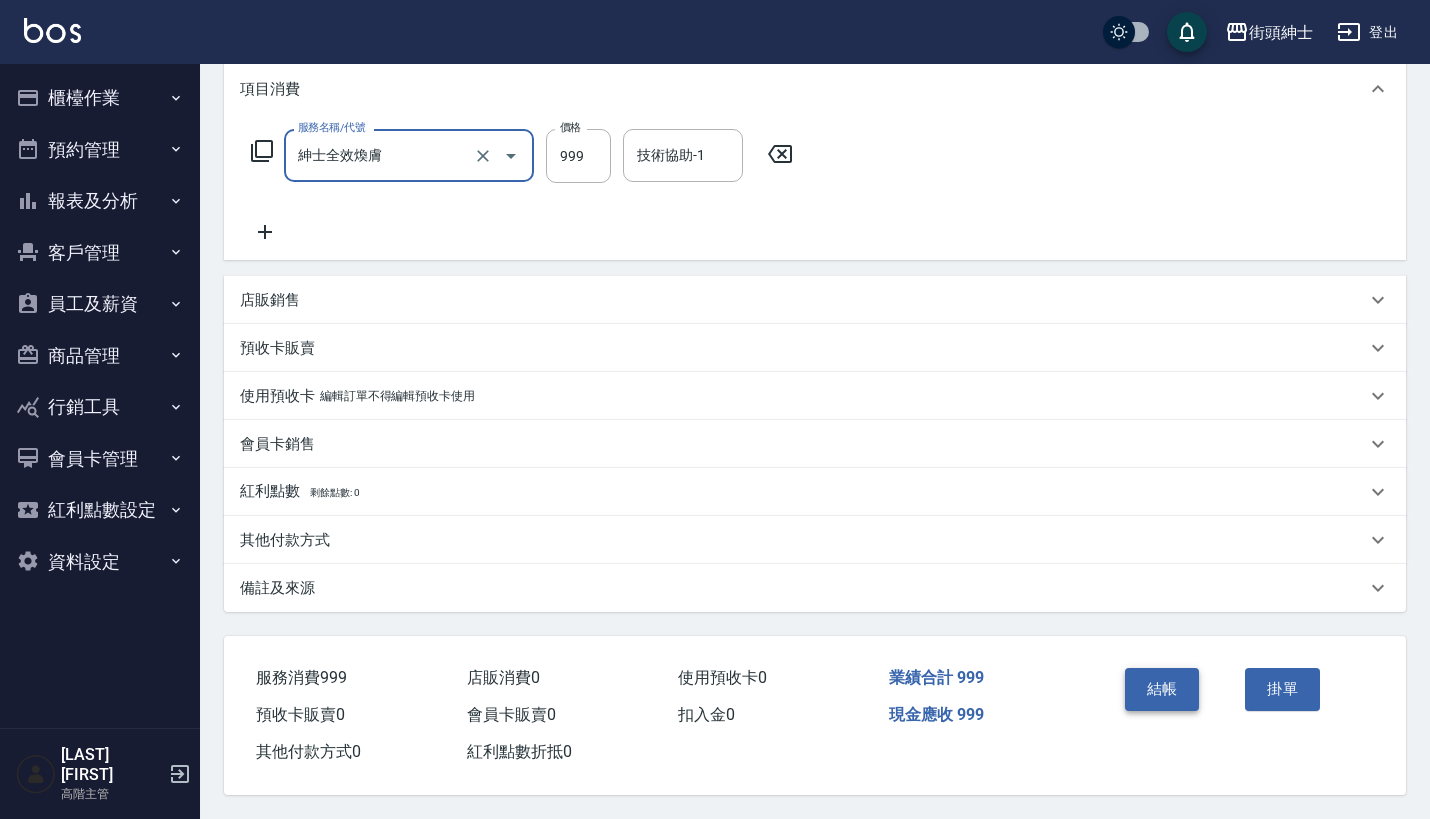 click on "結帳" at bounding box center (1162, 689) 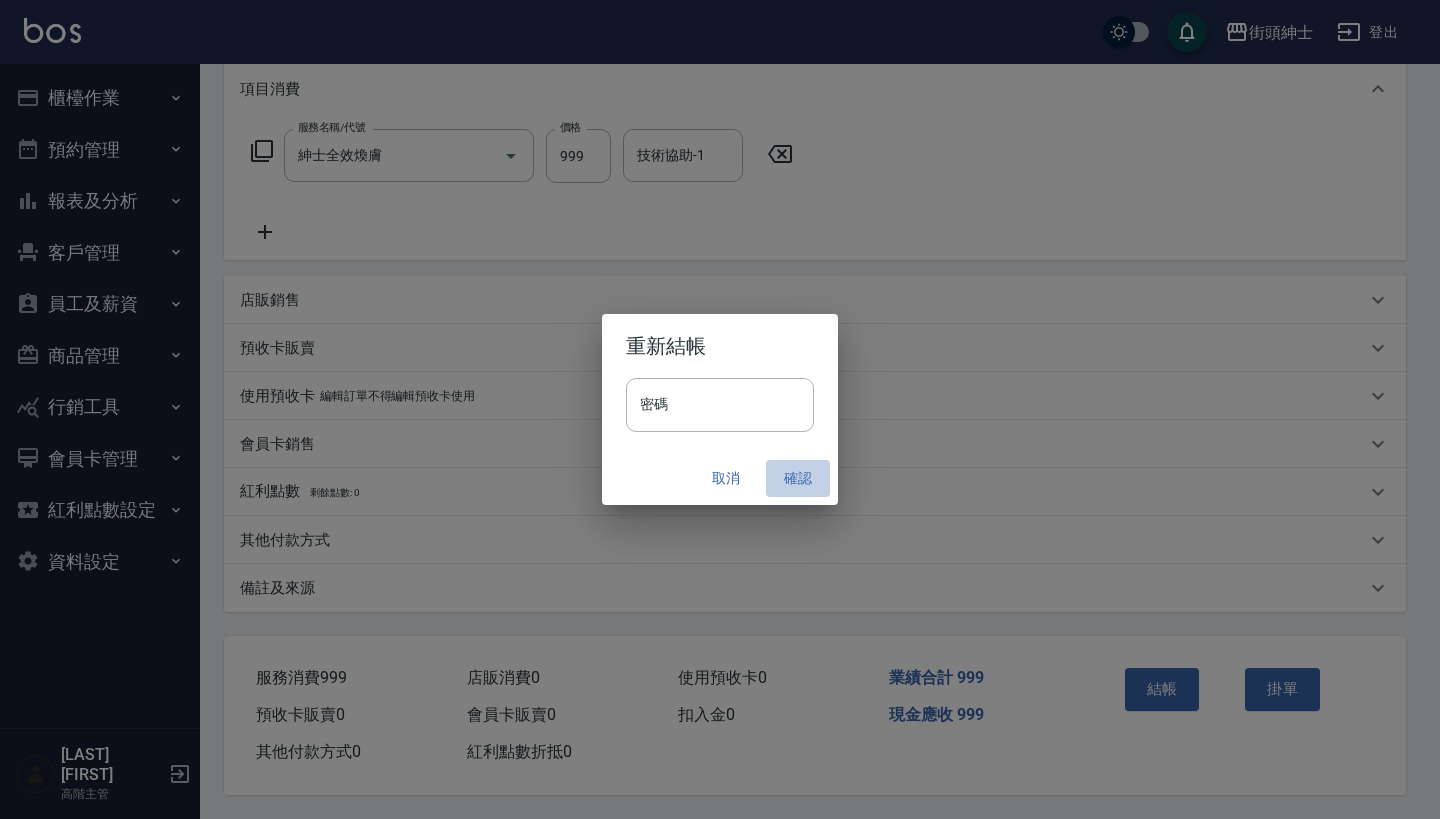 click on "確認" at bounding box center (798, 478) 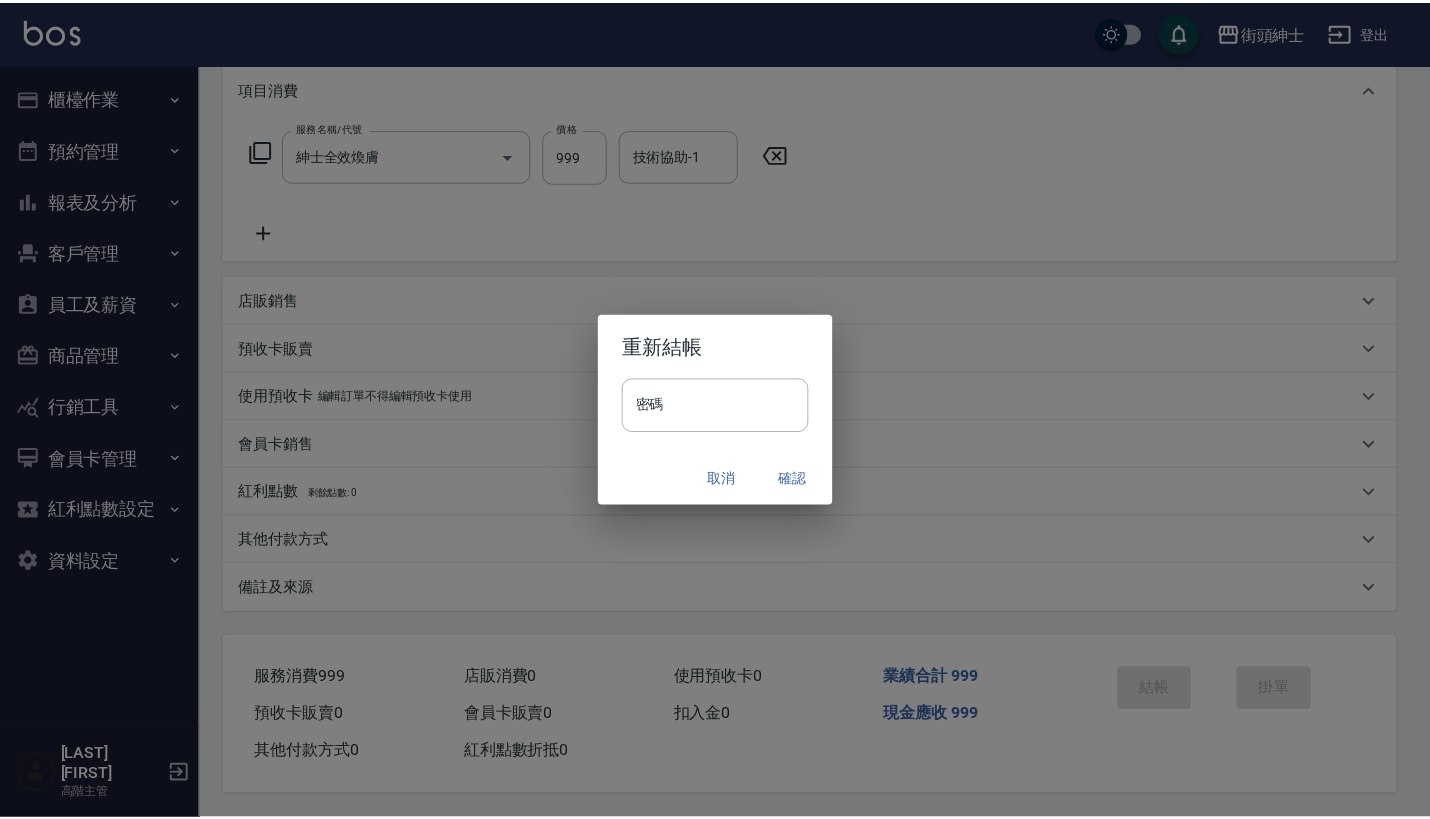 scroll, scrollTop: 0, scrollLeft: 0, axis: both 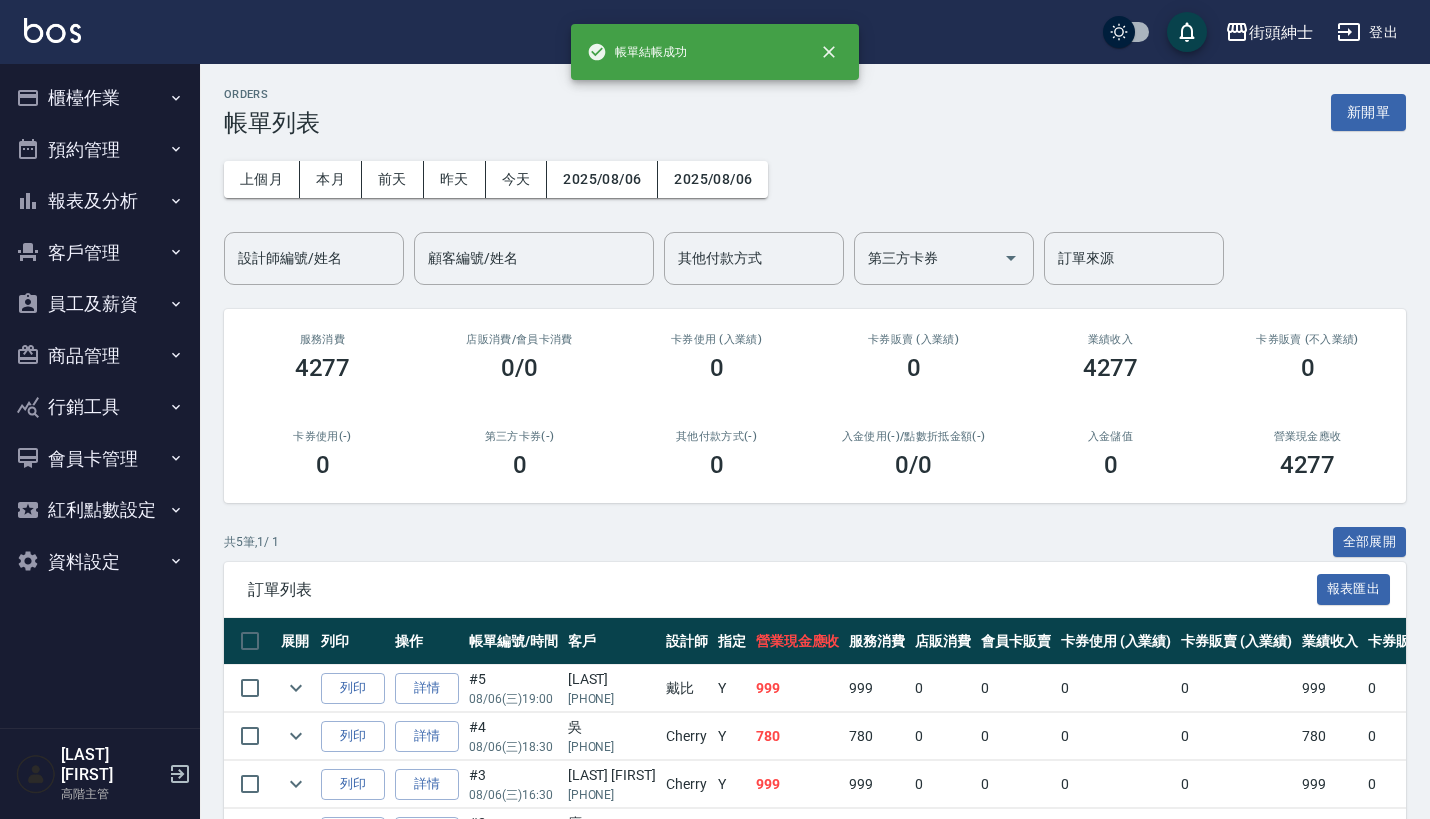 click on "預約管理" at bounding box center (100, 150) 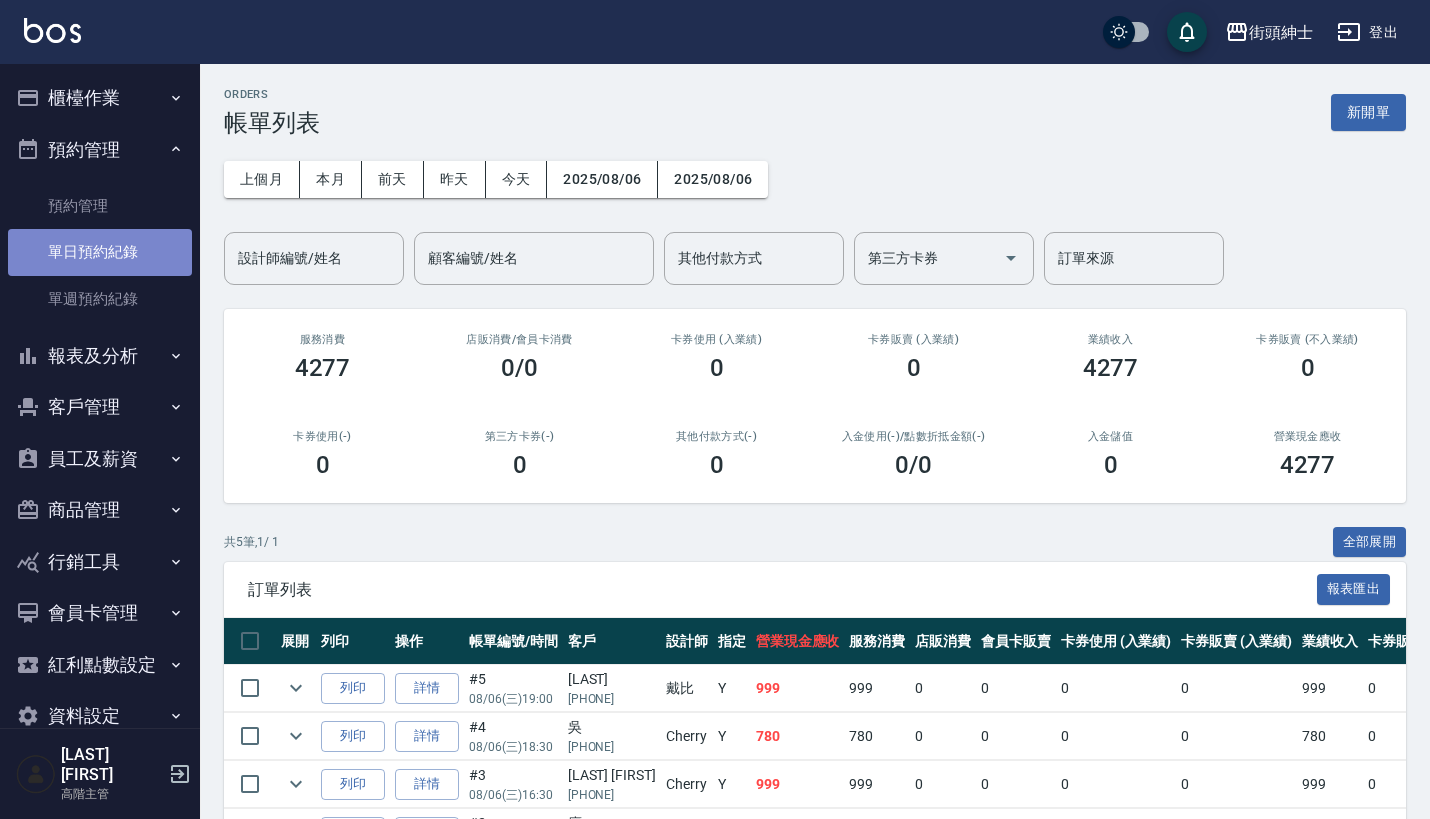 click on "單日預約紀錄" at bounding box center (100, 252) 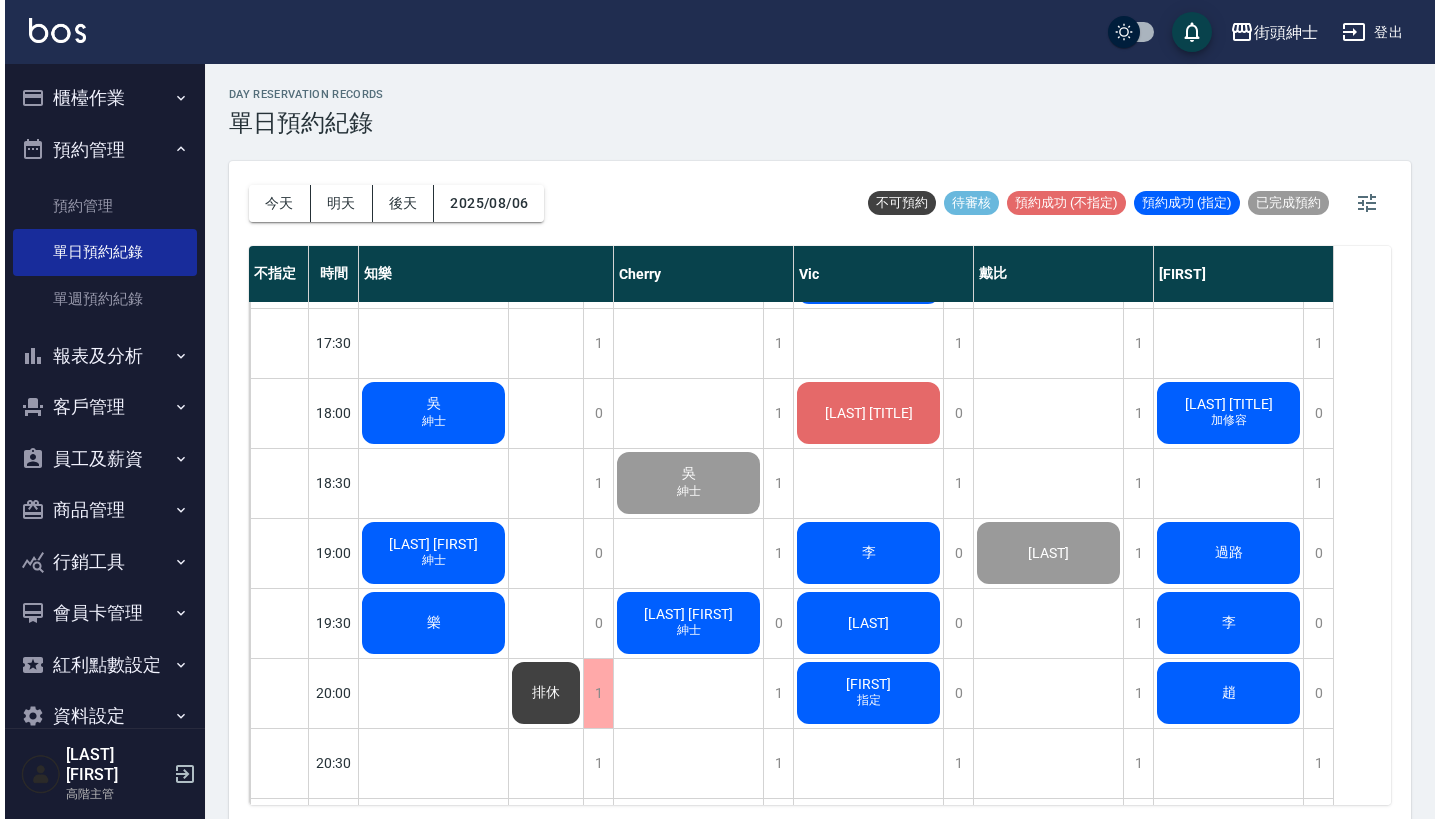 scroll, scrollTop: 1186, scrollLeft: 0, axis: vertical 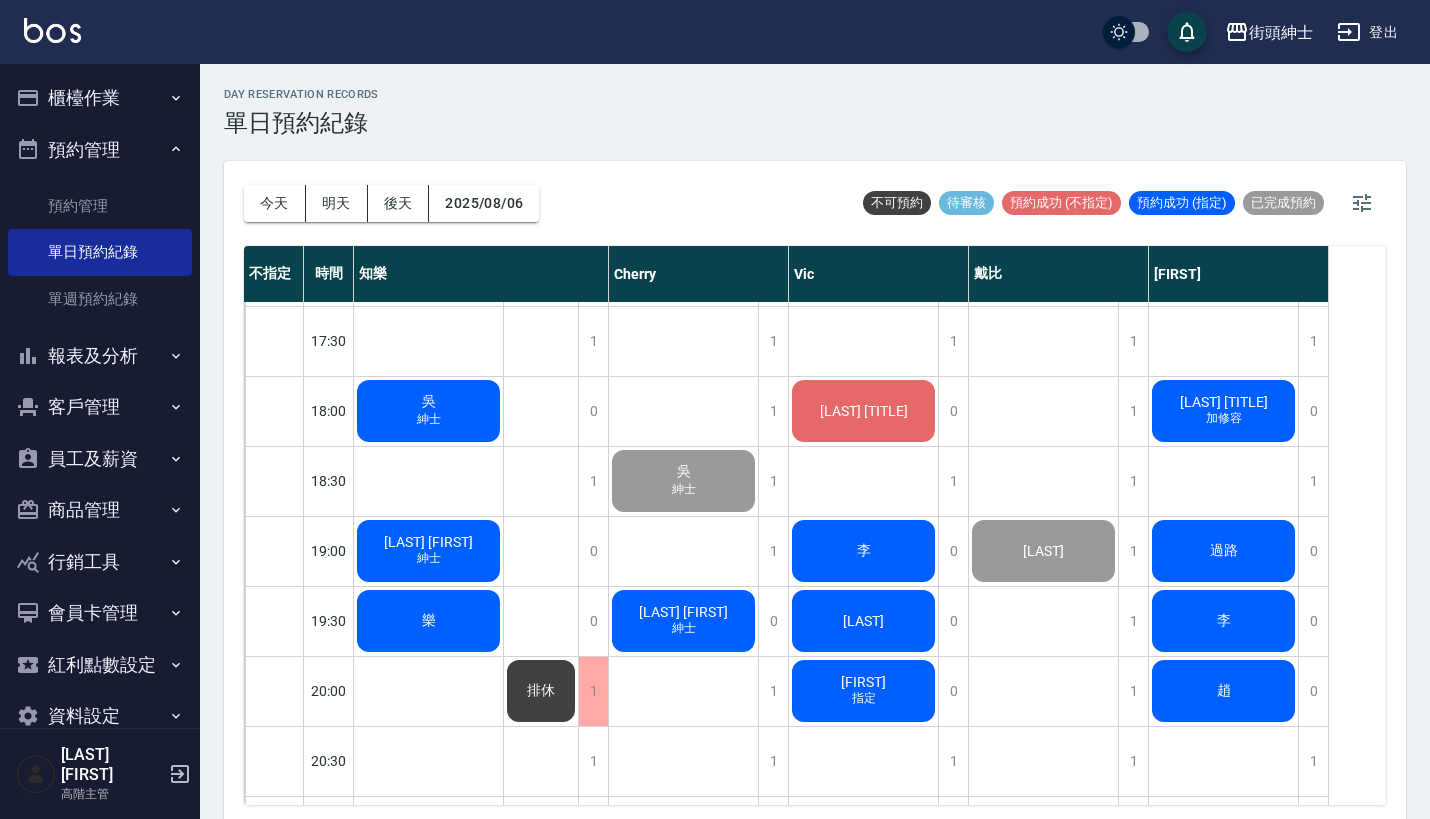 click on "[LAST]桑" at bounding box center (428, -149) 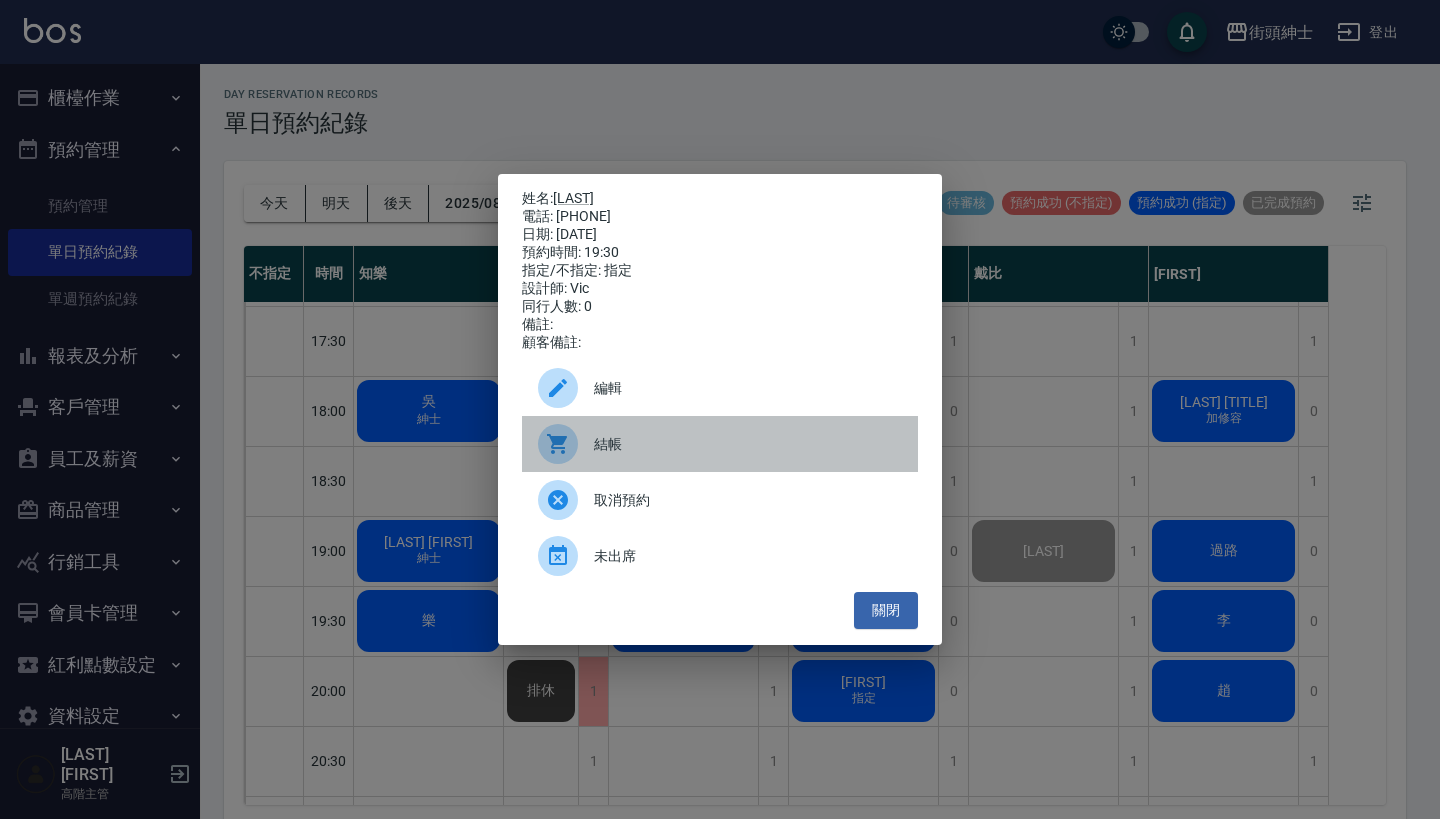 click on "結帳" at bounding box center (748, 444) 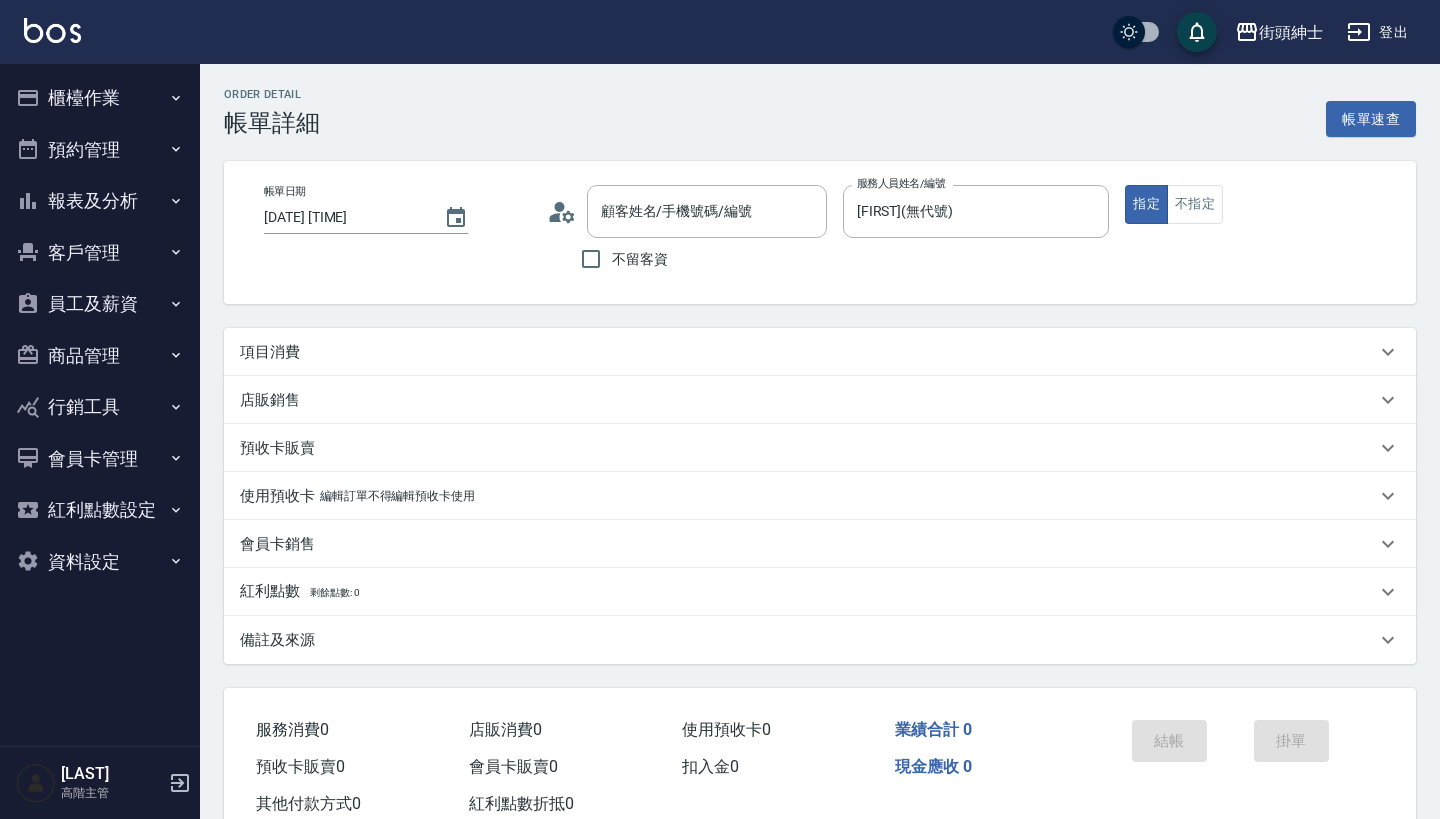 click on "項目消費" at bounding box center (808, 352) 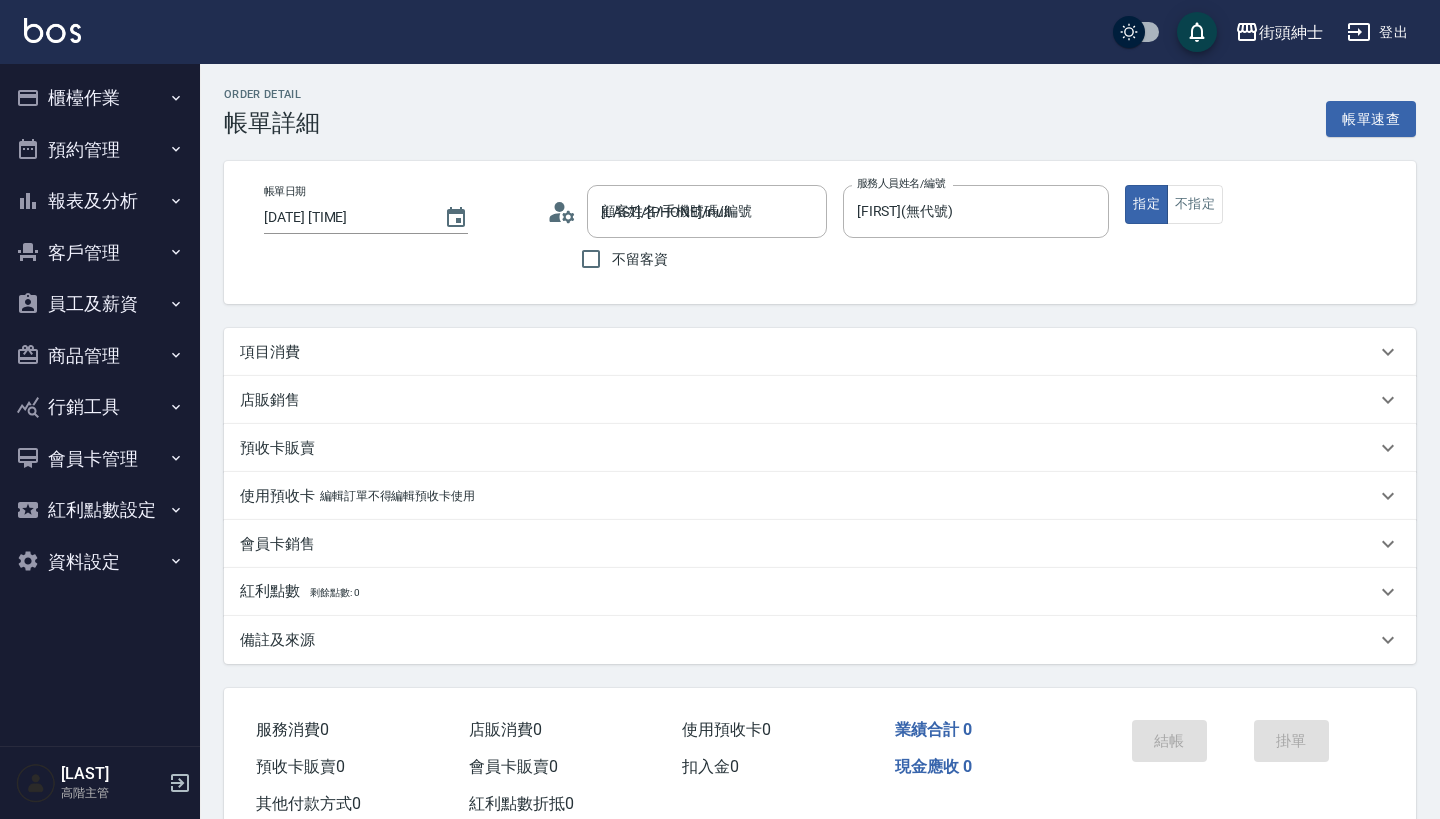 scroll, scrollTop: 0, scrollLeft: 0, axis: both 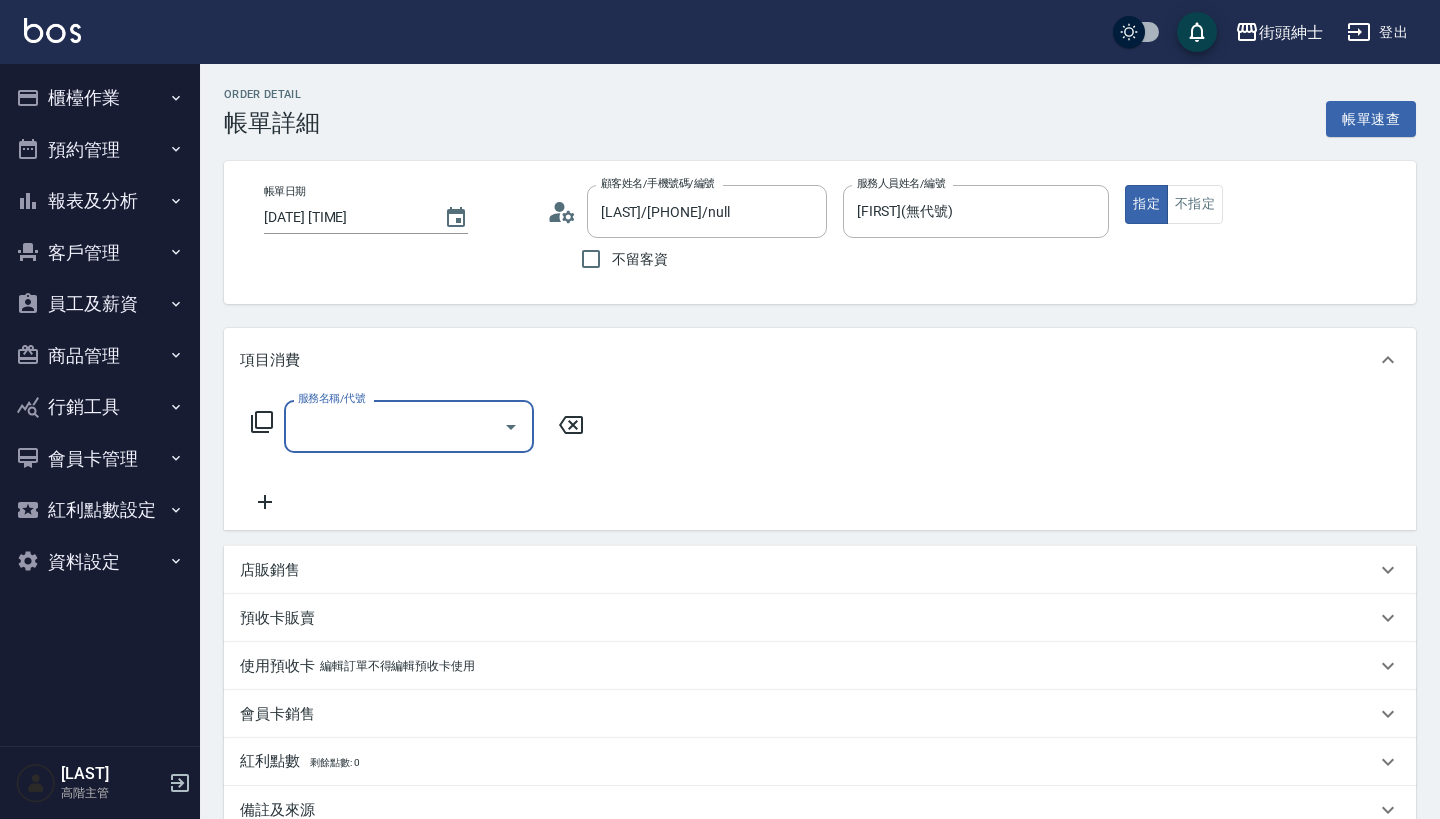 click on "服務名稱/代號" at bounding box center [394, 426] 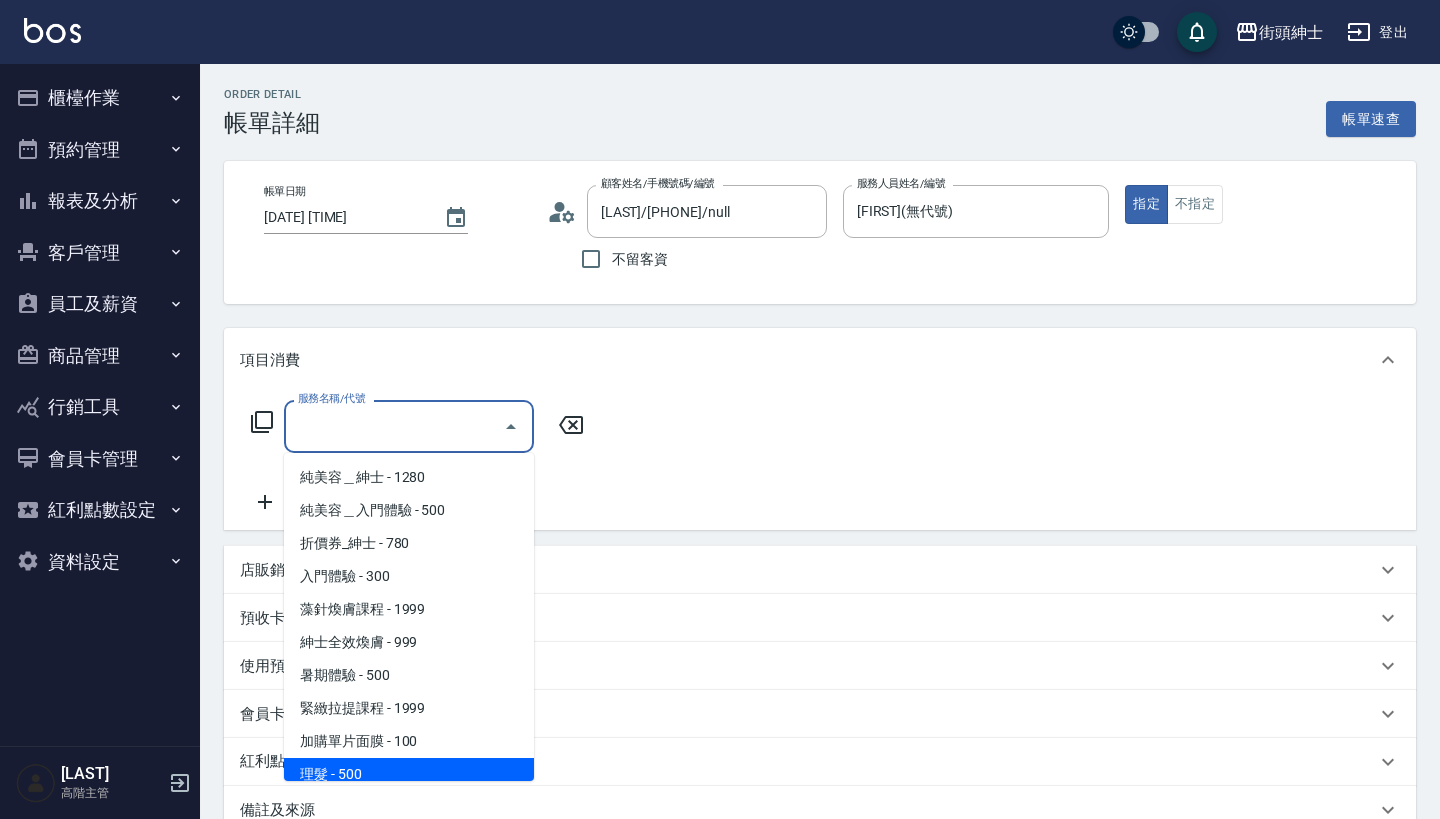 click on "理髮 - 500" at bounding box center (409, 774) 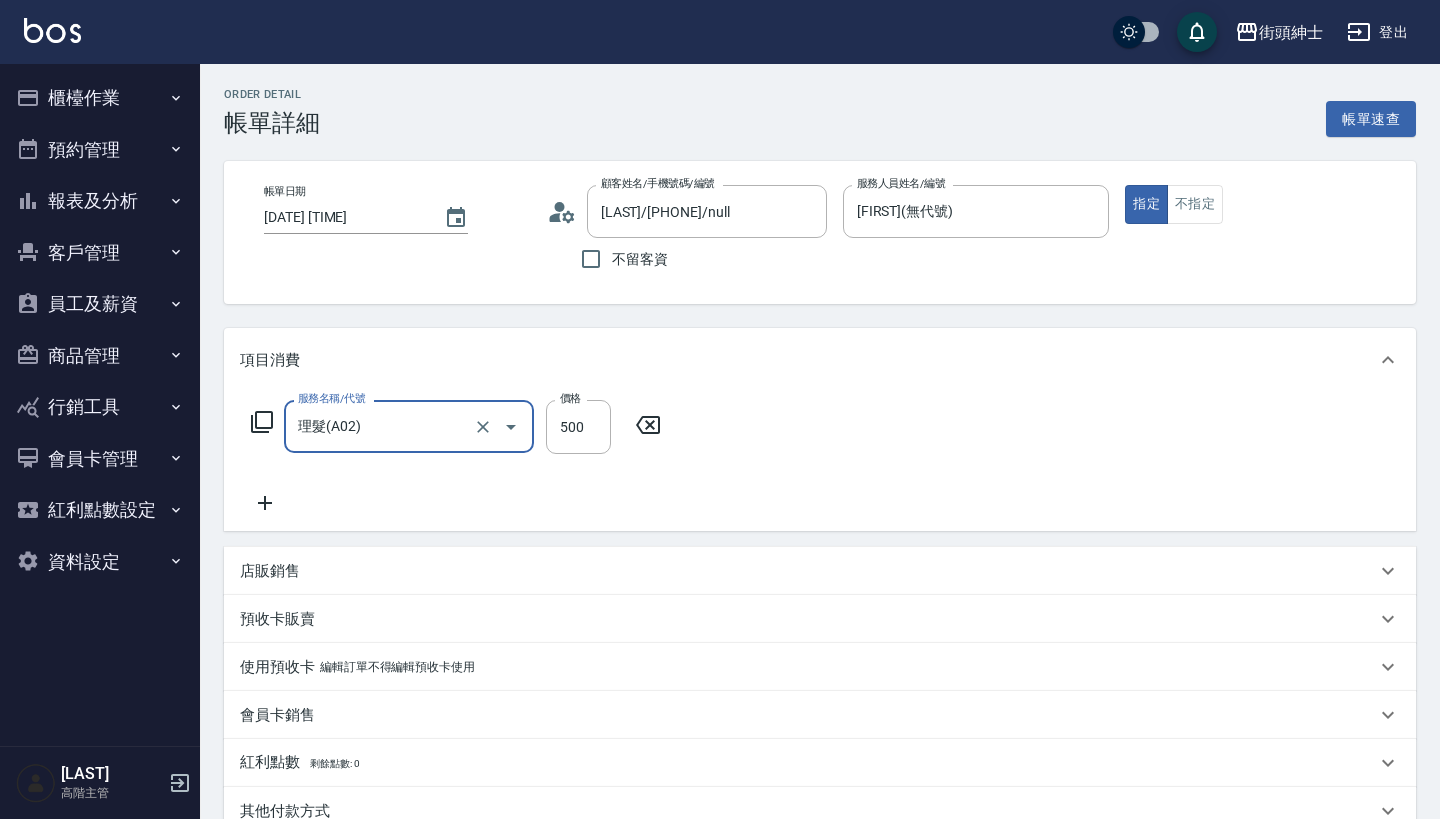 type on "理髮(A02)" 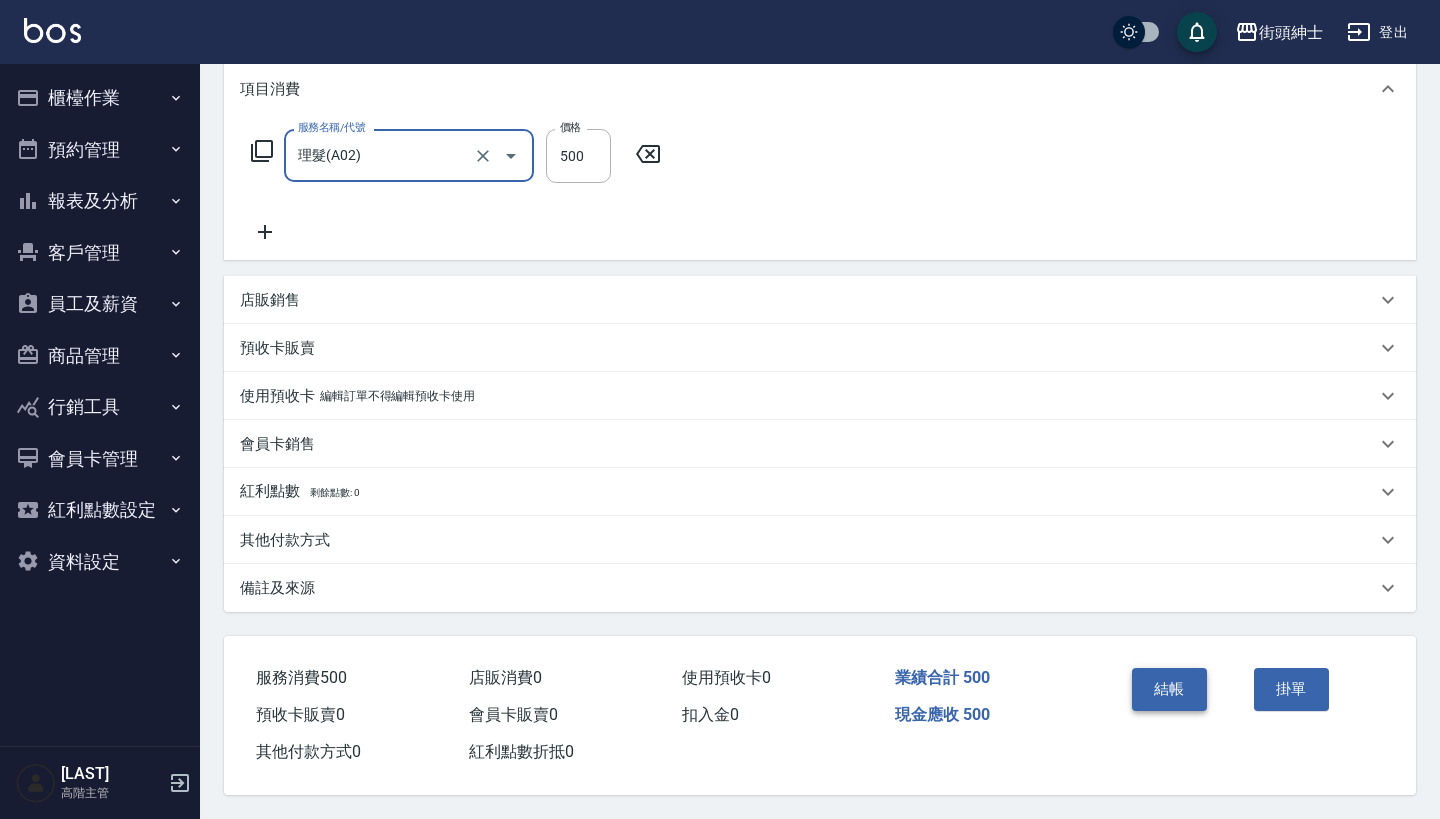 scroll, scrollTop: 280, scrollLeft: 0, axis: vertical 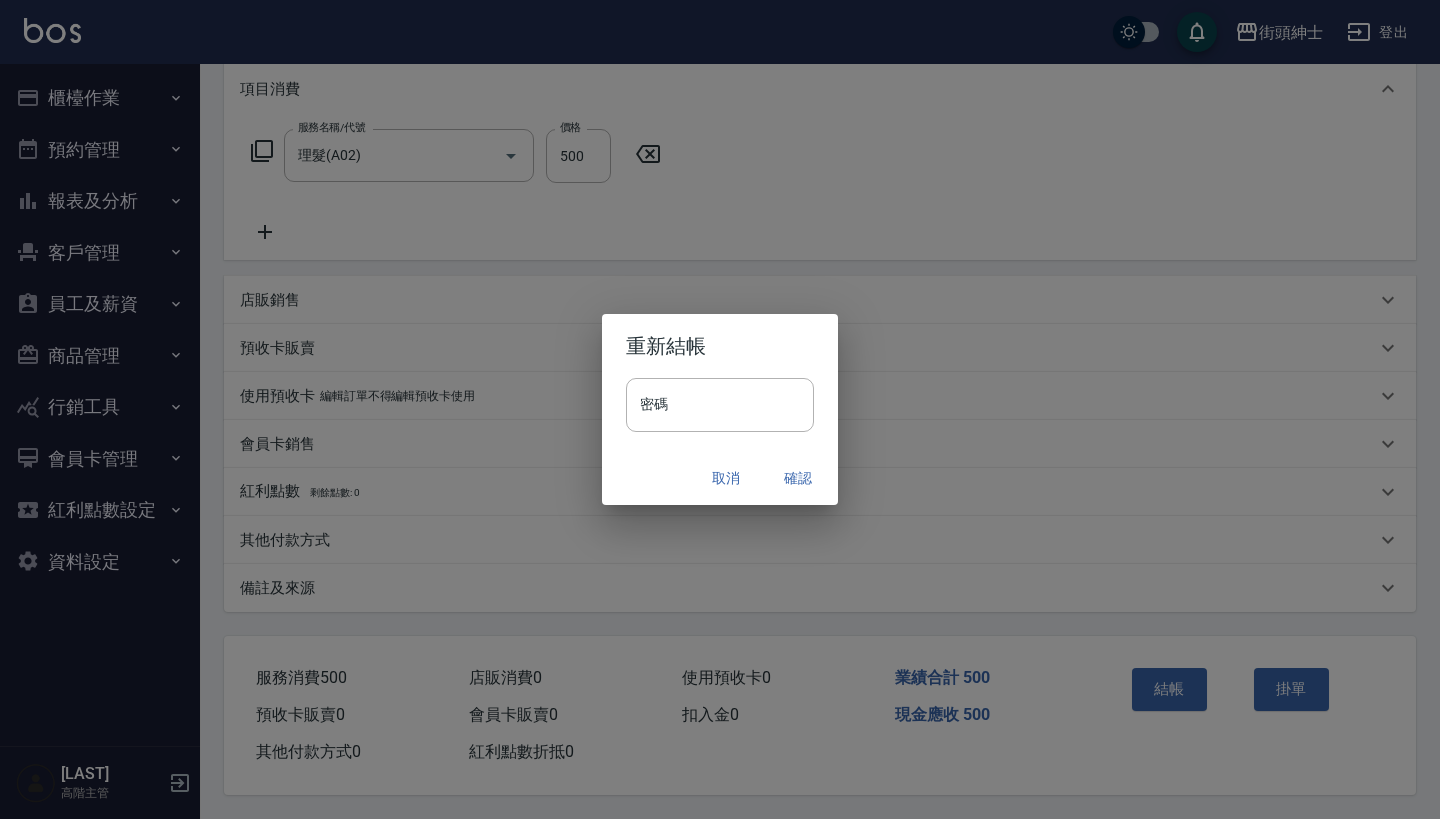 click on "確認" at bounding box center (798, 478) 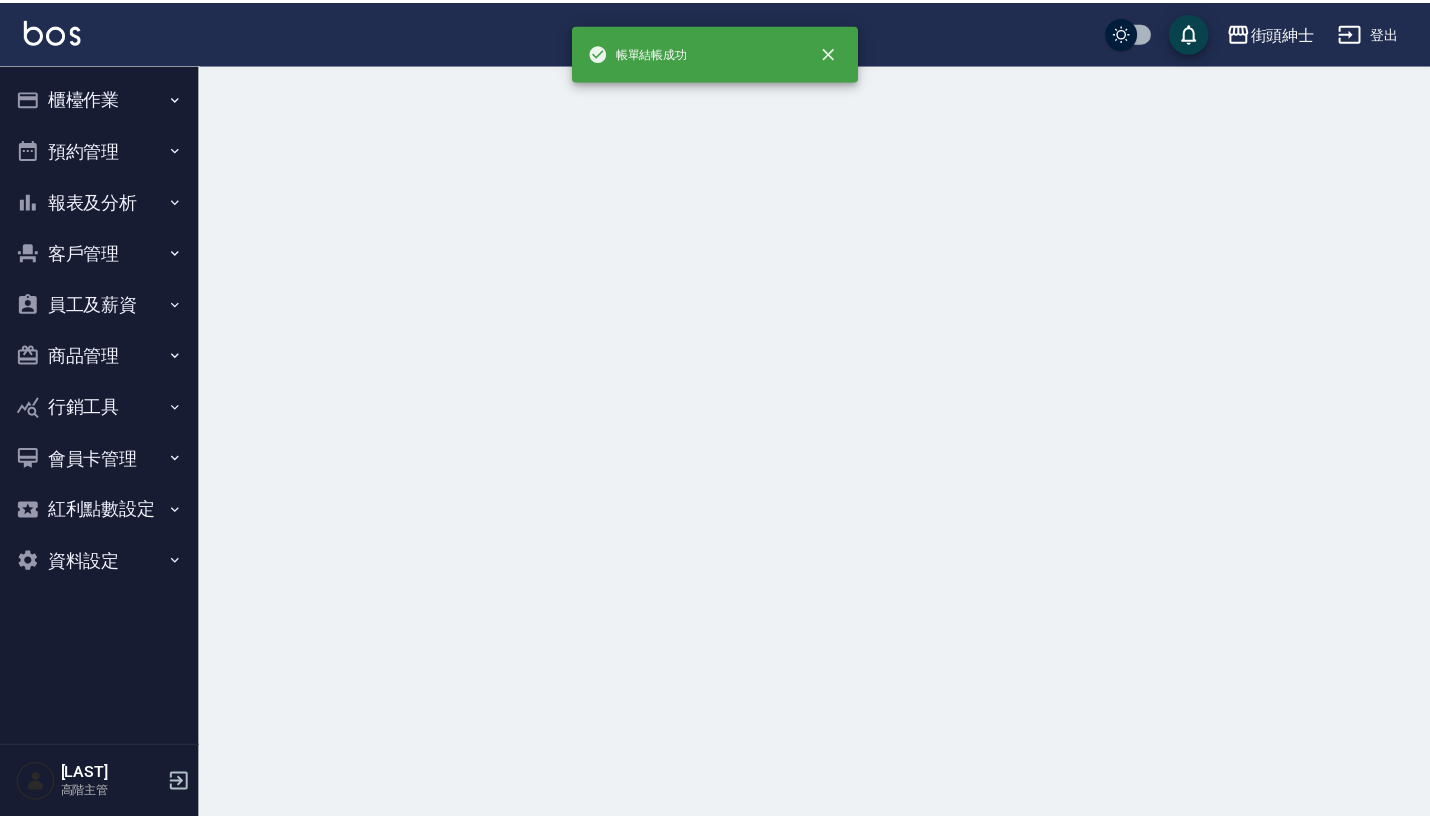 scroll, scrollTop: 0, scrollLeft: 0, axis: both 